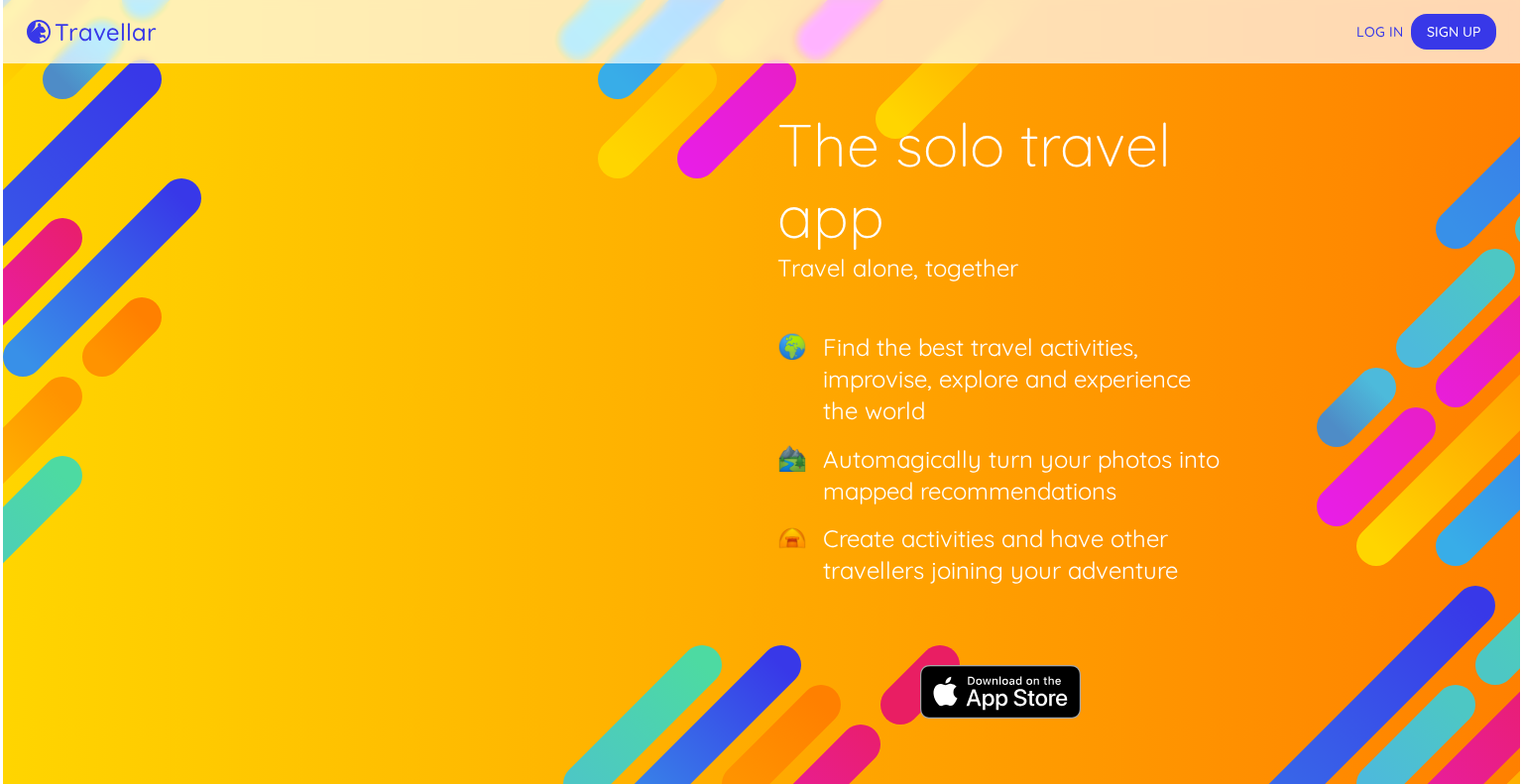 scroll, scrollTop: 0, scrollLeft: 0, axis: both 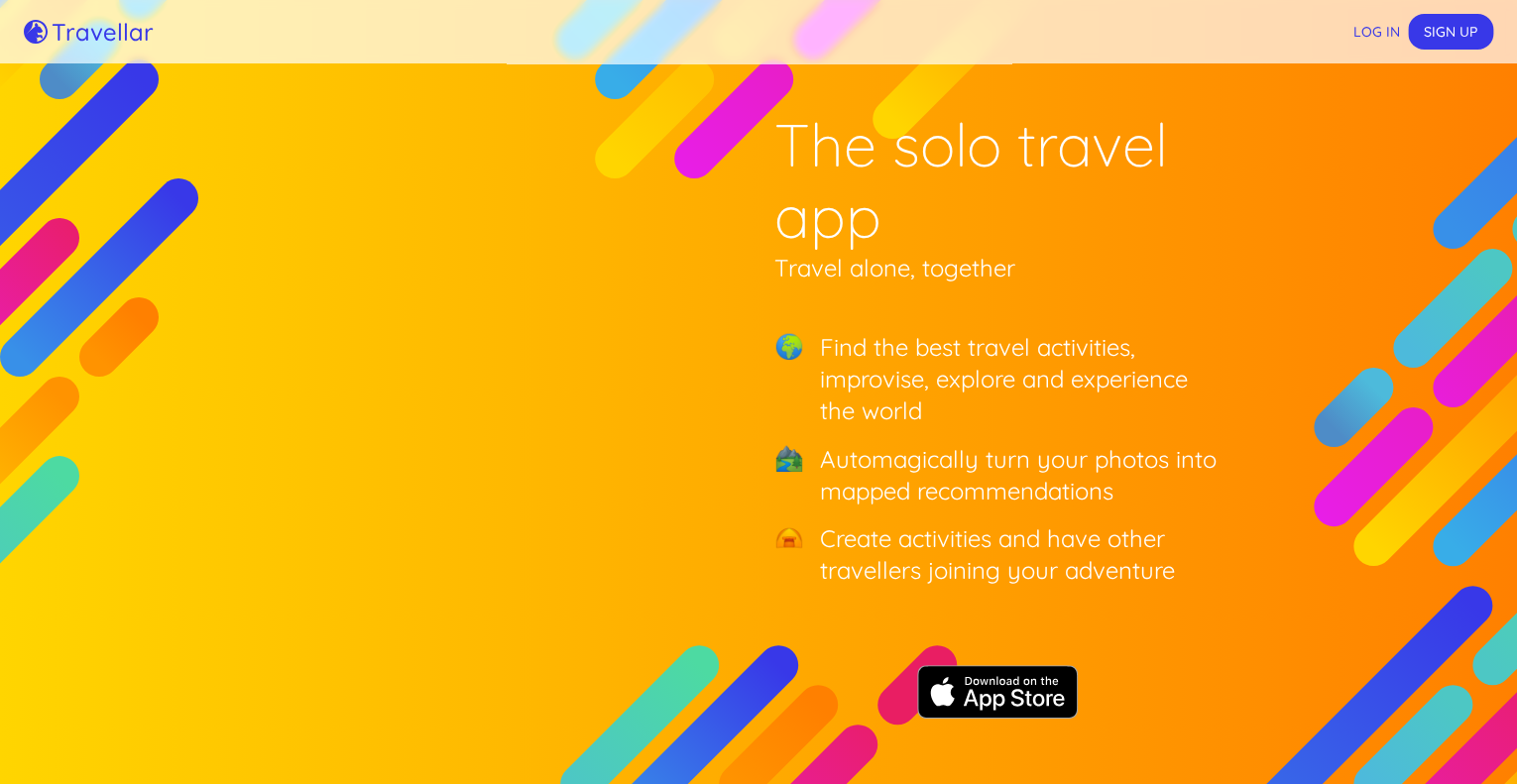 click on "Log in" at bounding box center [1376, 32] 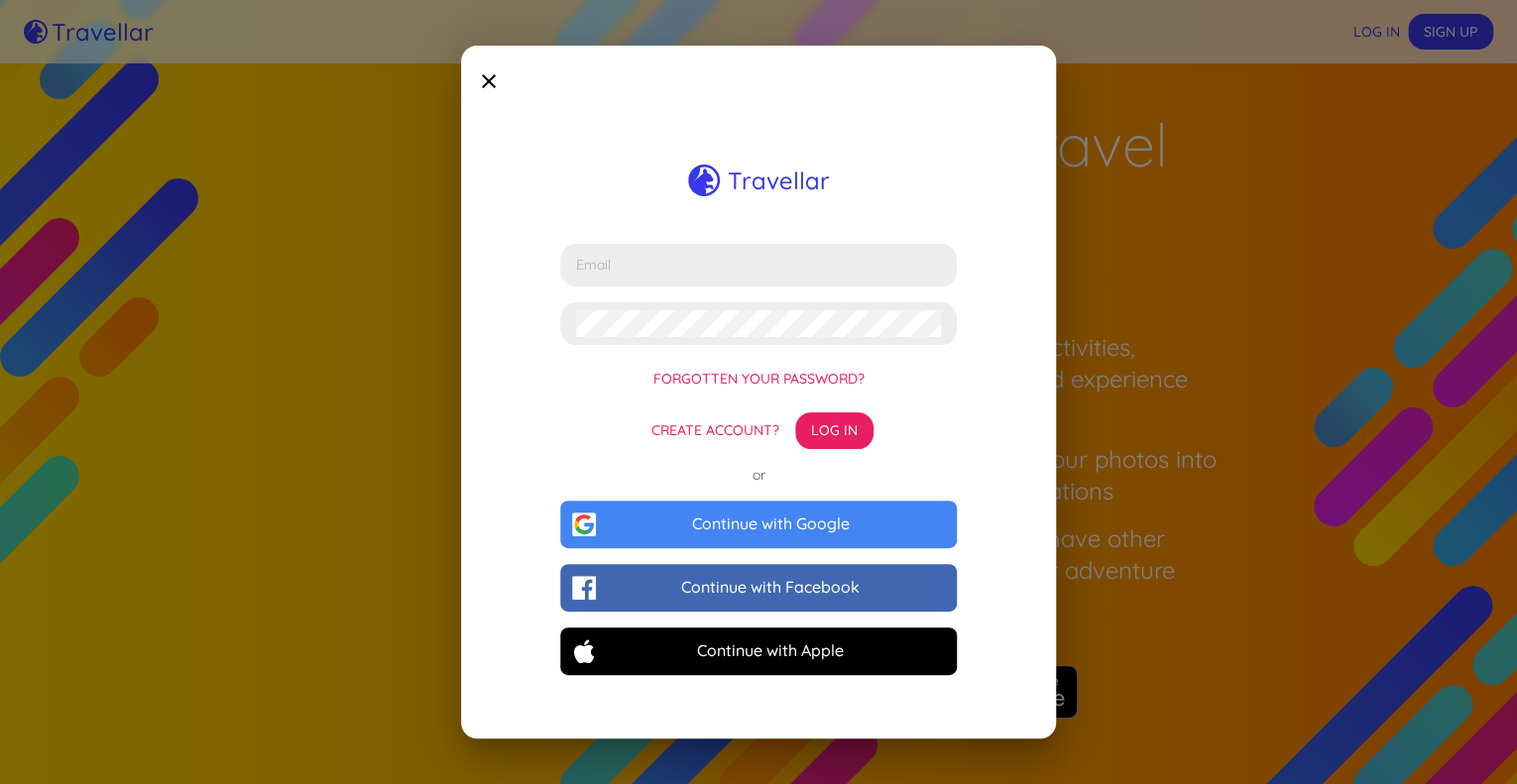 click at bounding box center [489, 81] 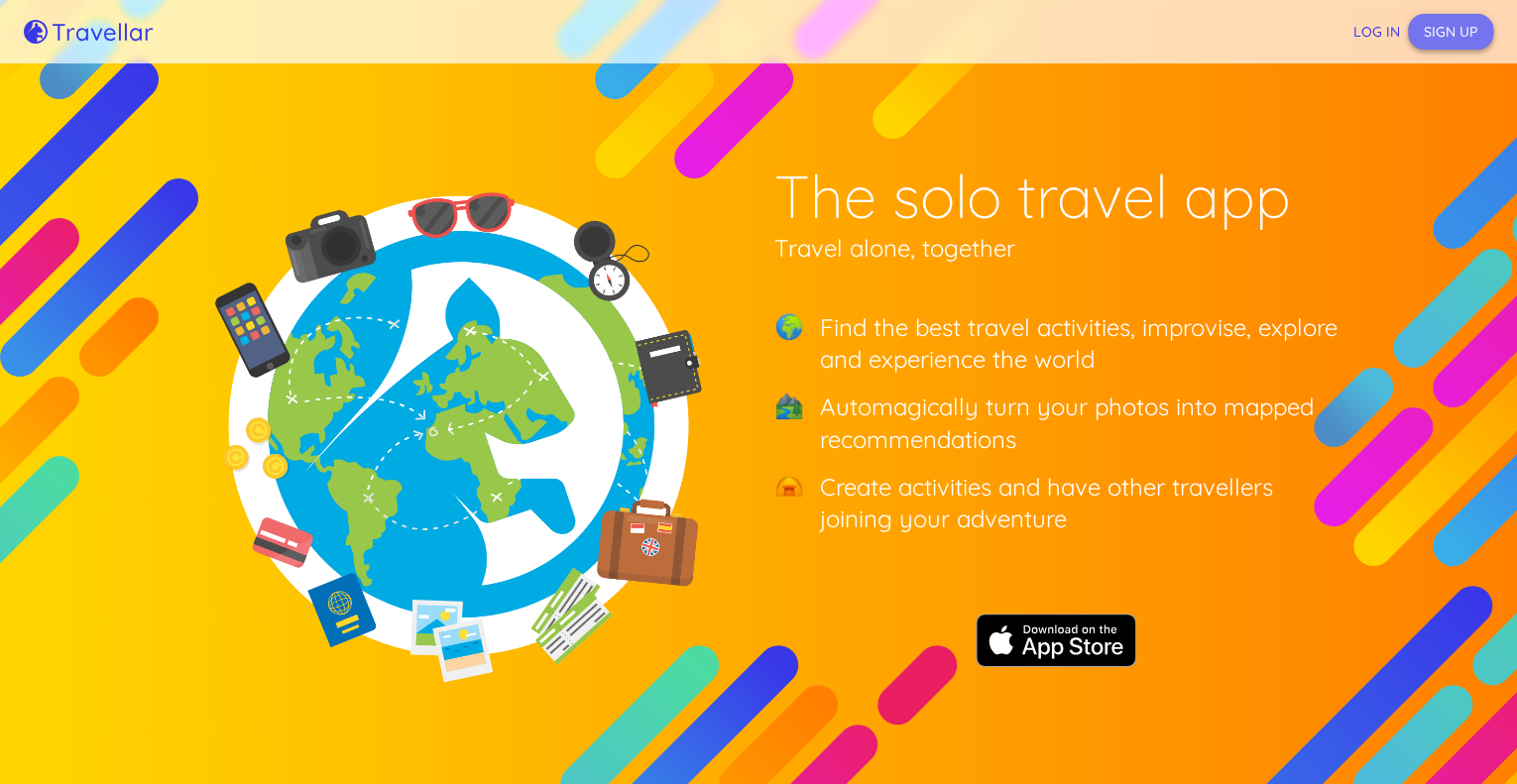 click on "Sign up" at bounding box center (1451, 32) 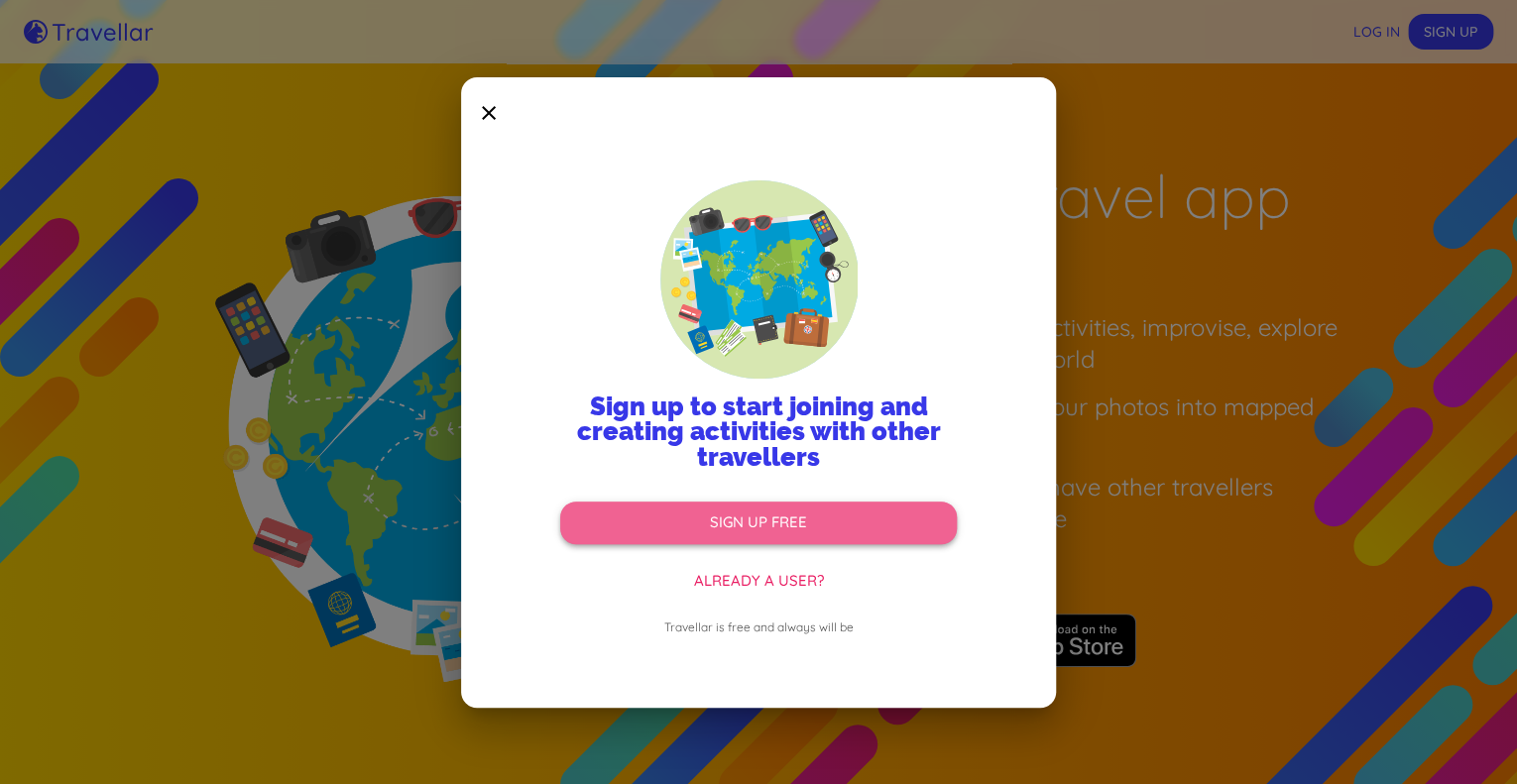 click on "Sign up free" at bounding box center [758, 522] 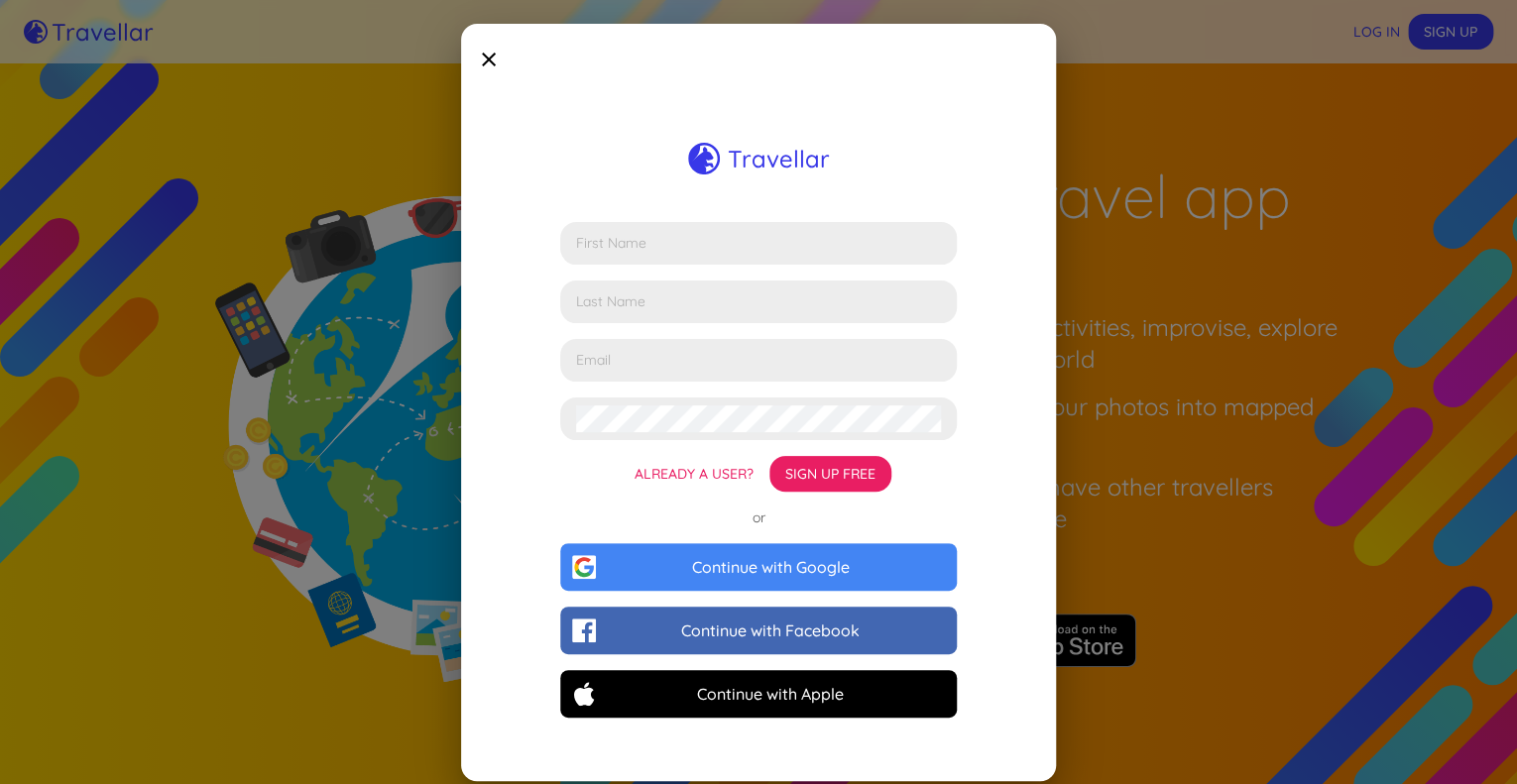 click at bounding box center [758, 243] 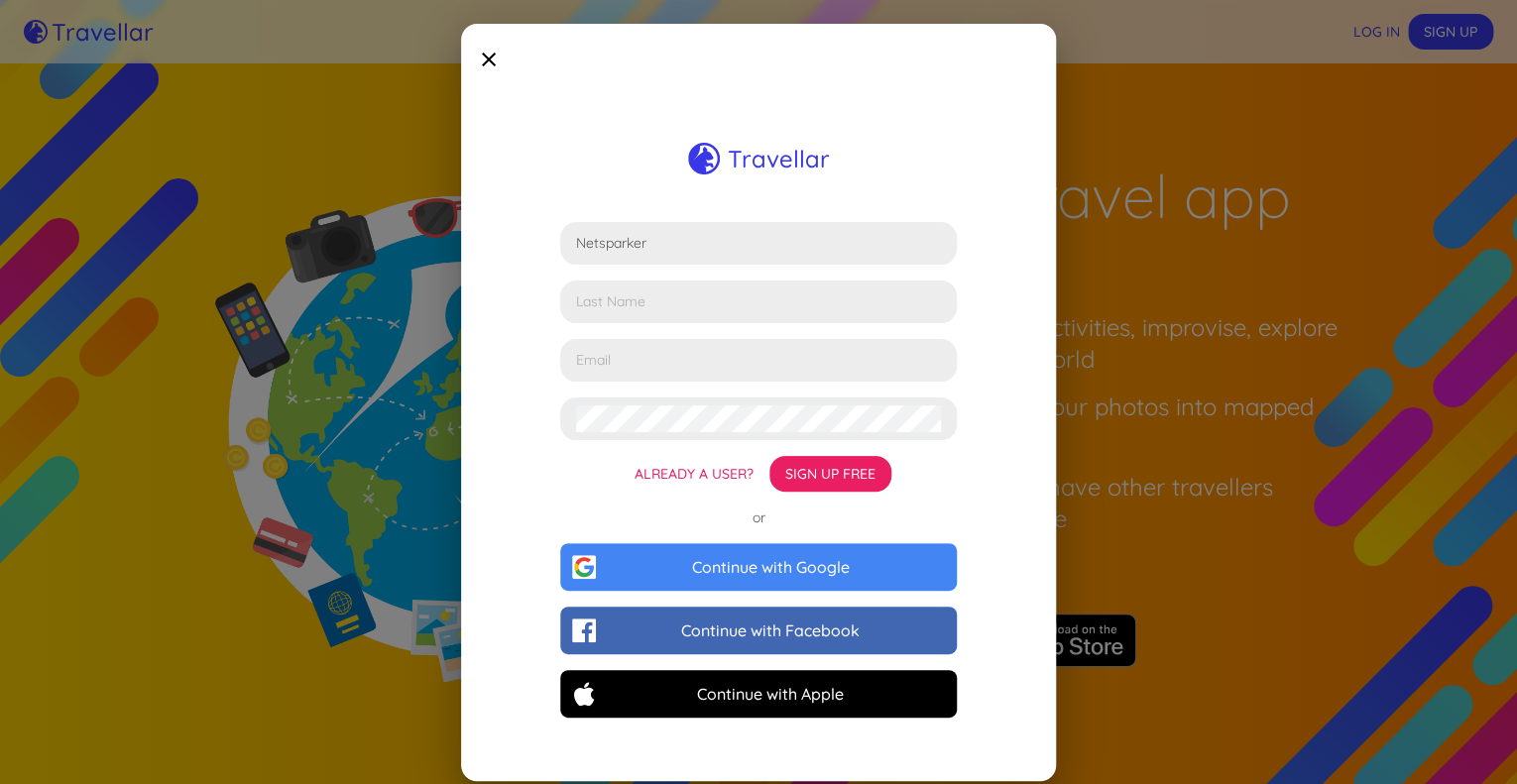 type on "Netsparker" 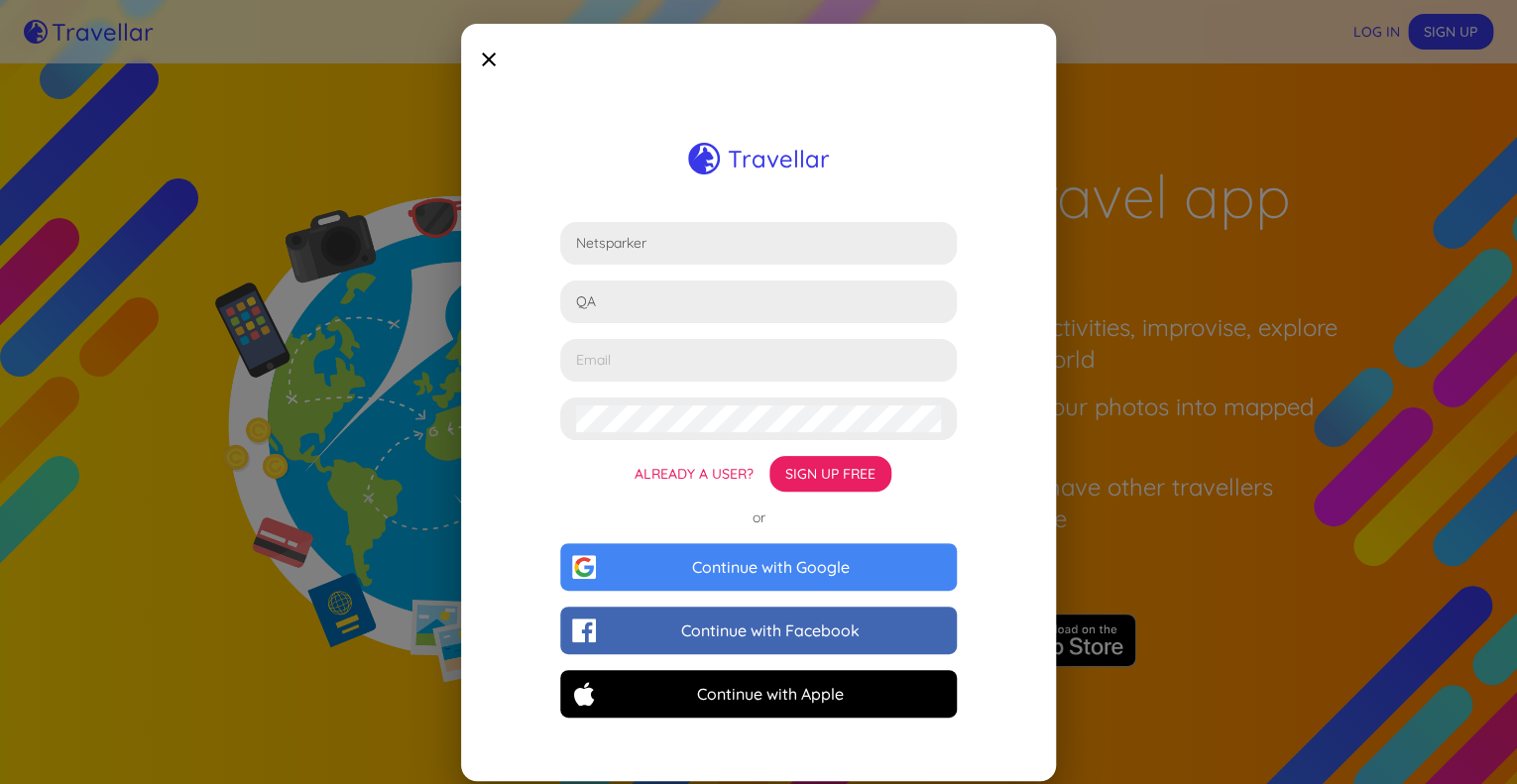 type on "QA" 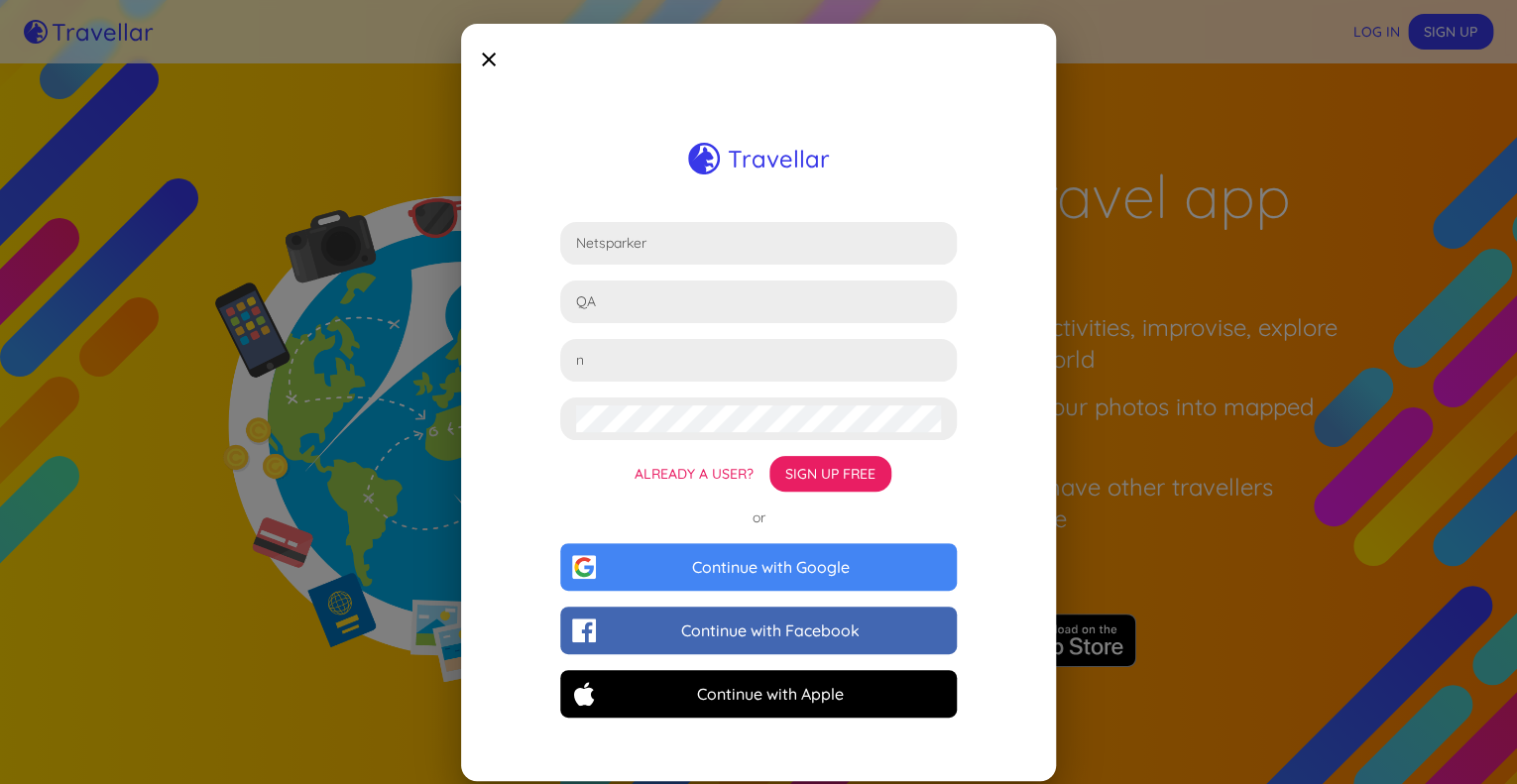 paste on "netsparkerqa@hotmail.comkXykhDck5MzgznG8." 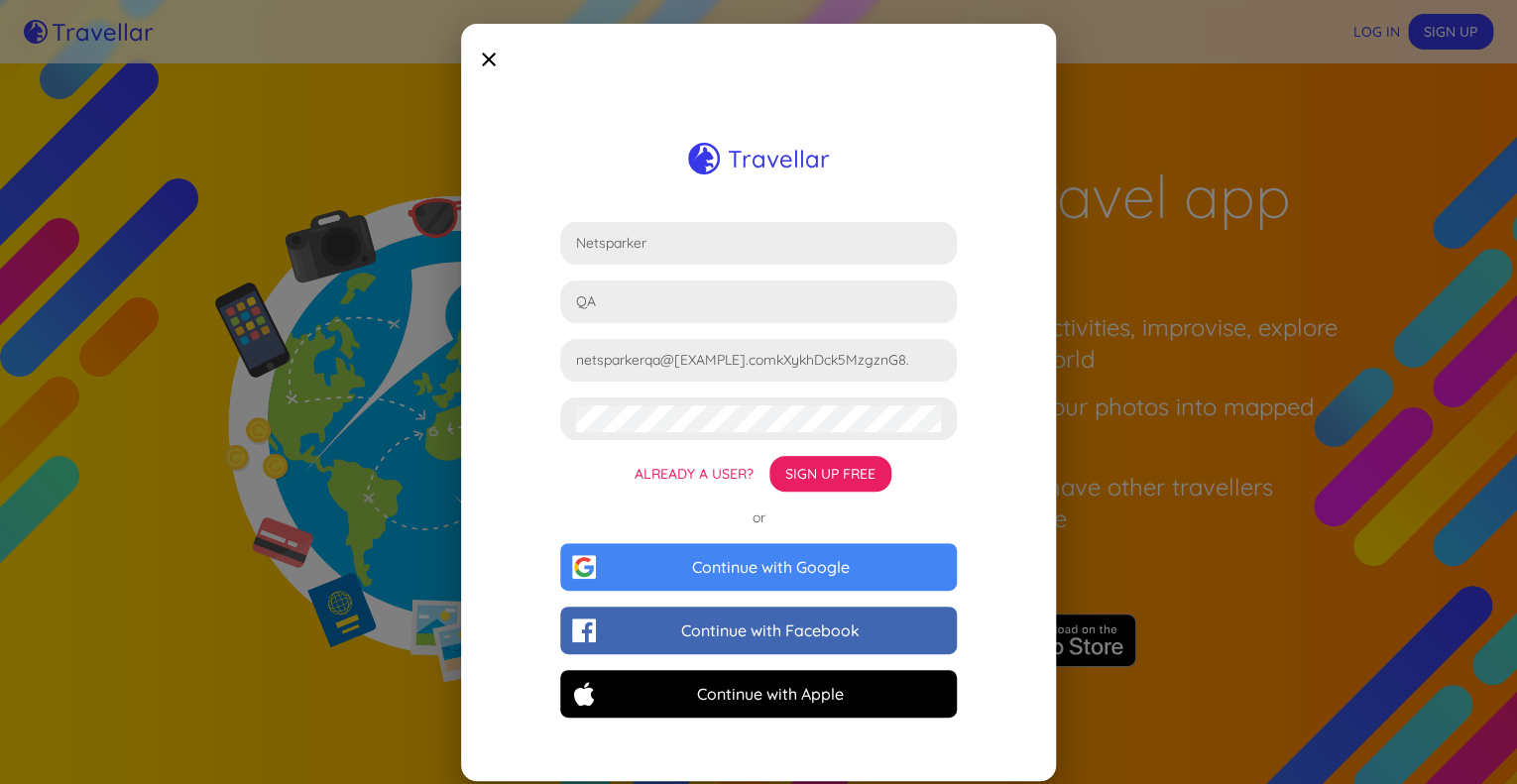 drag, startPoint x: 758, startPoint y: 357, endPoint x: 920, endPoint y: 369, distance: 162.44384 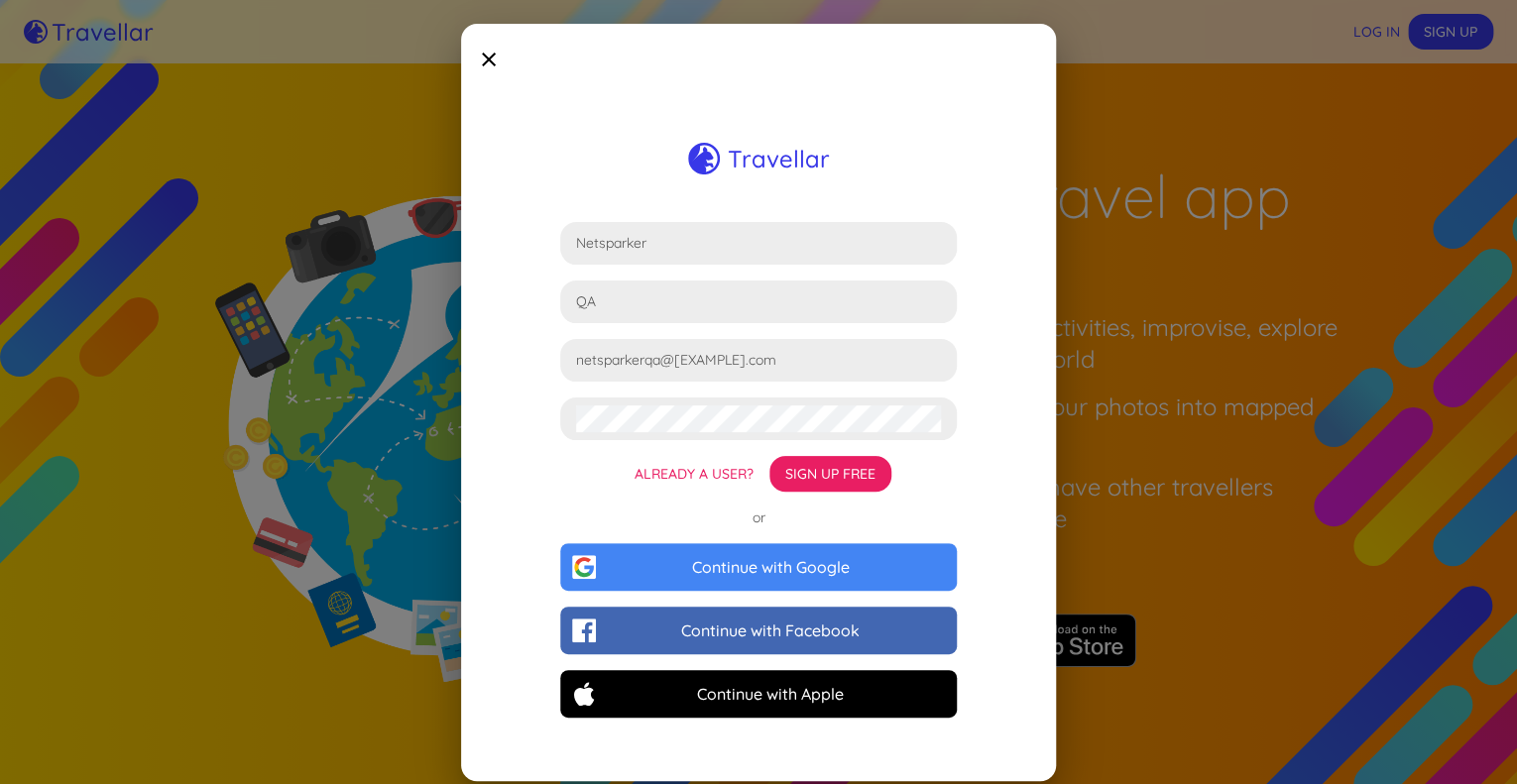 click on "nnetsparkerqa@hotmail.com" at bounding box center [758, 360] 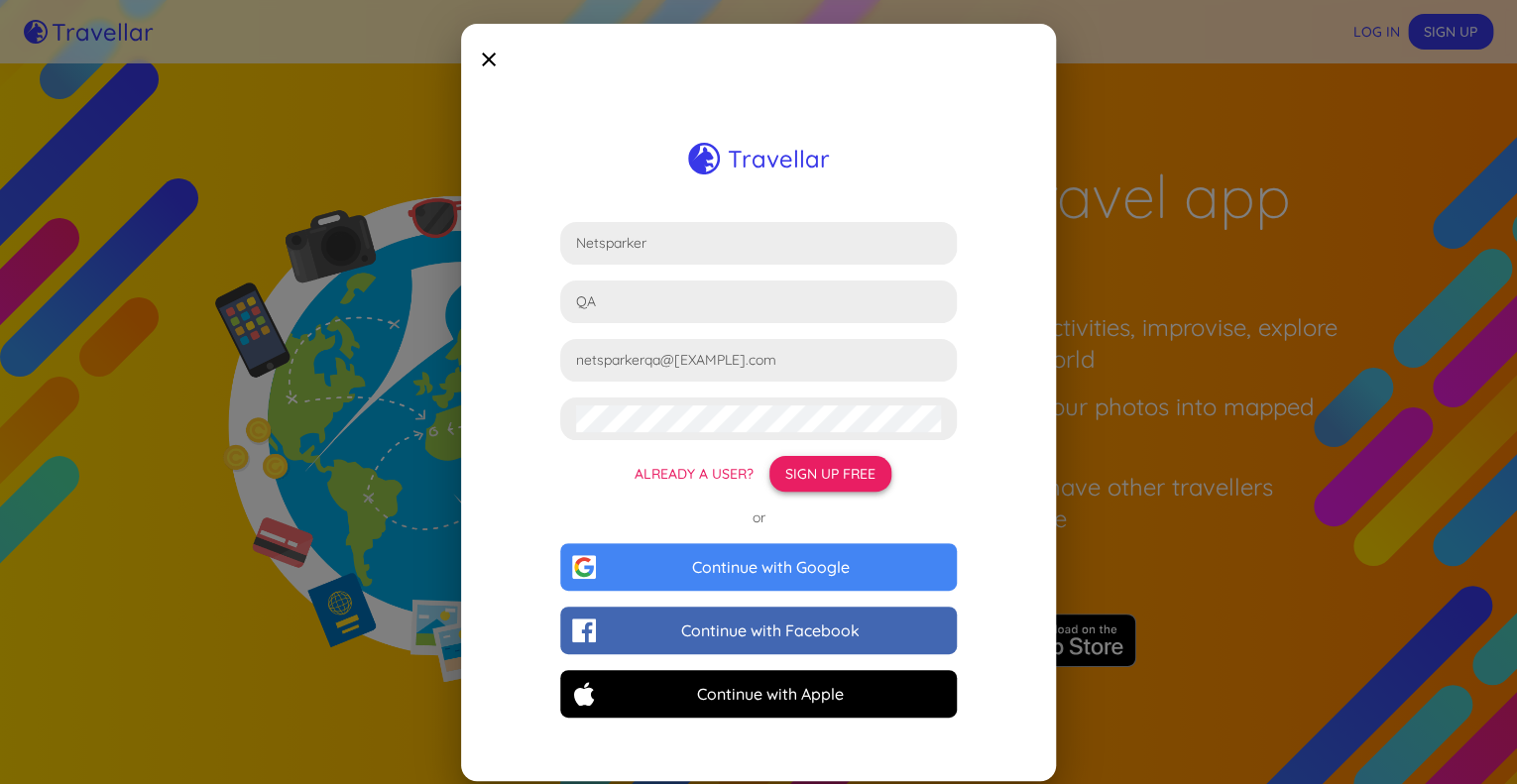 type on "by [EMAIL]" 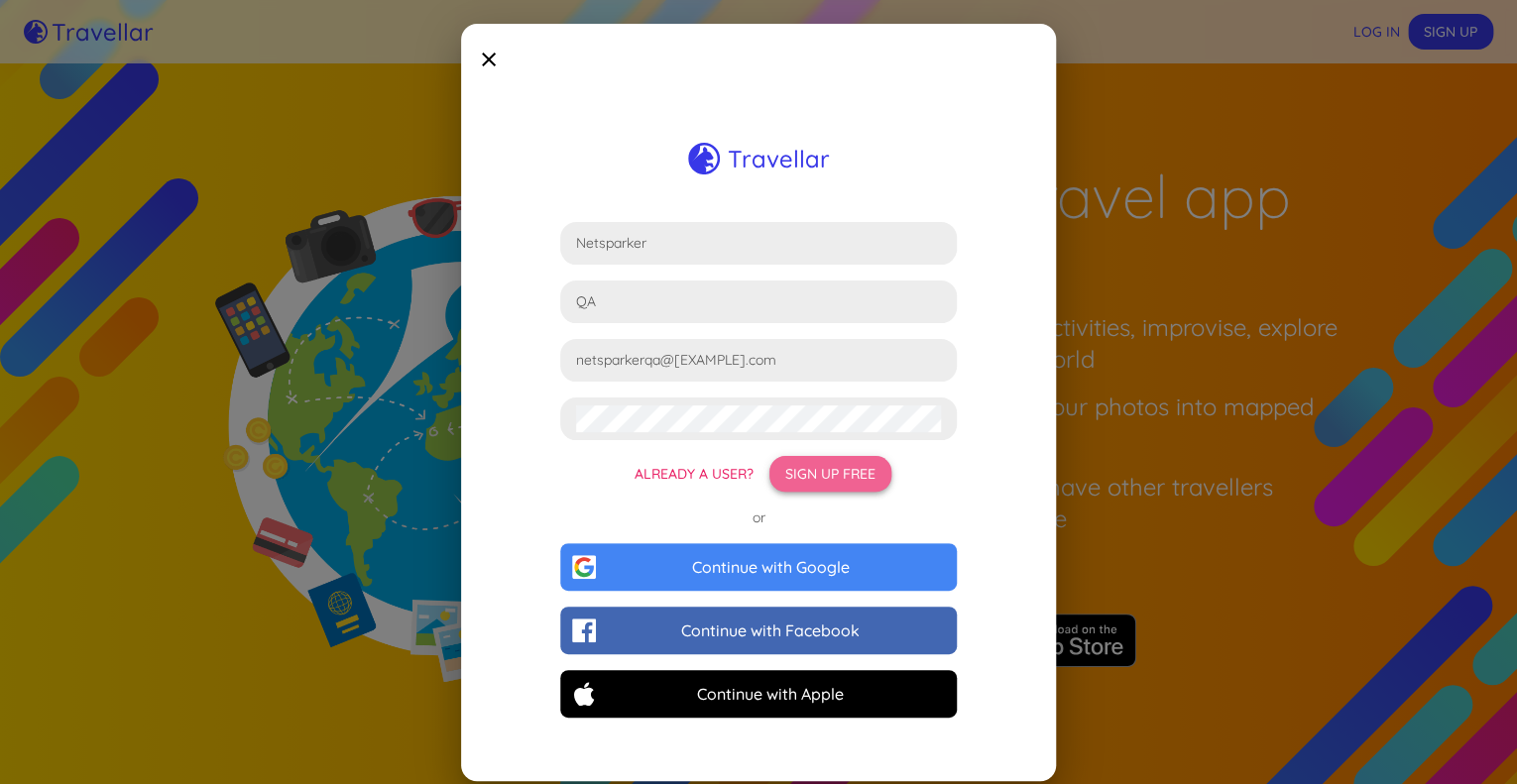 click on "Sign up free" at bounding box center (830, 474) 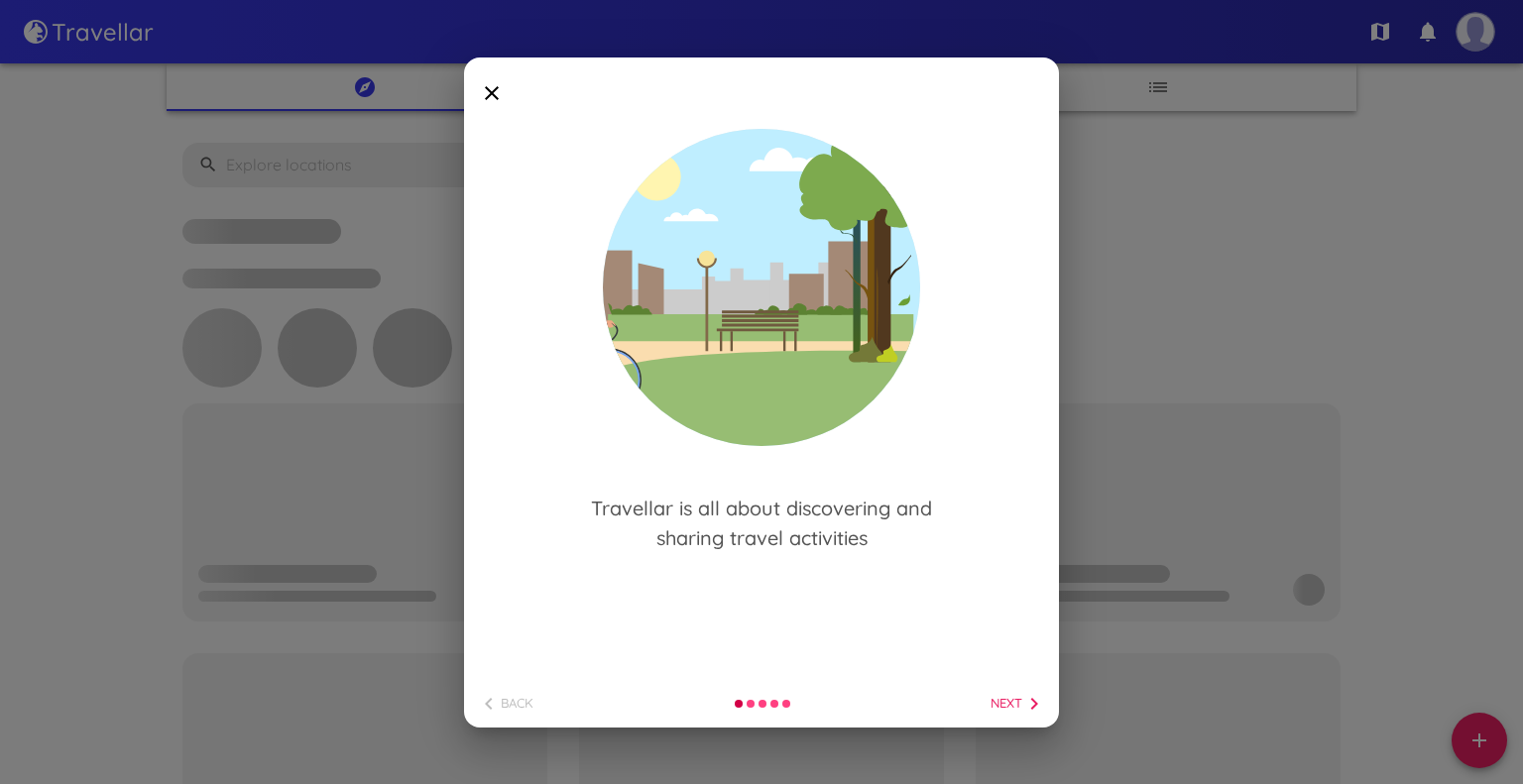 click at bounding box center (492, 93) 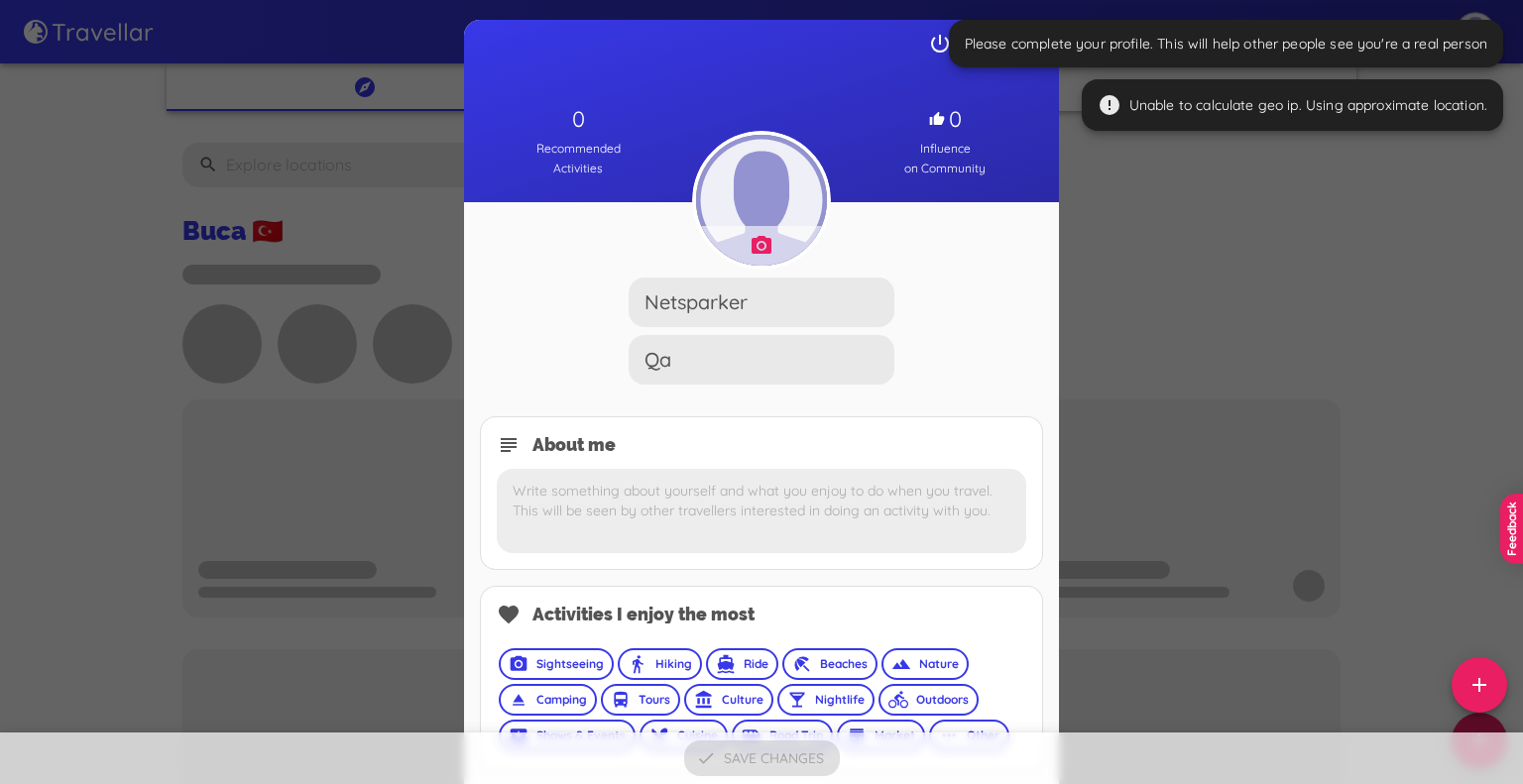 click at bounding box center [762, 392] 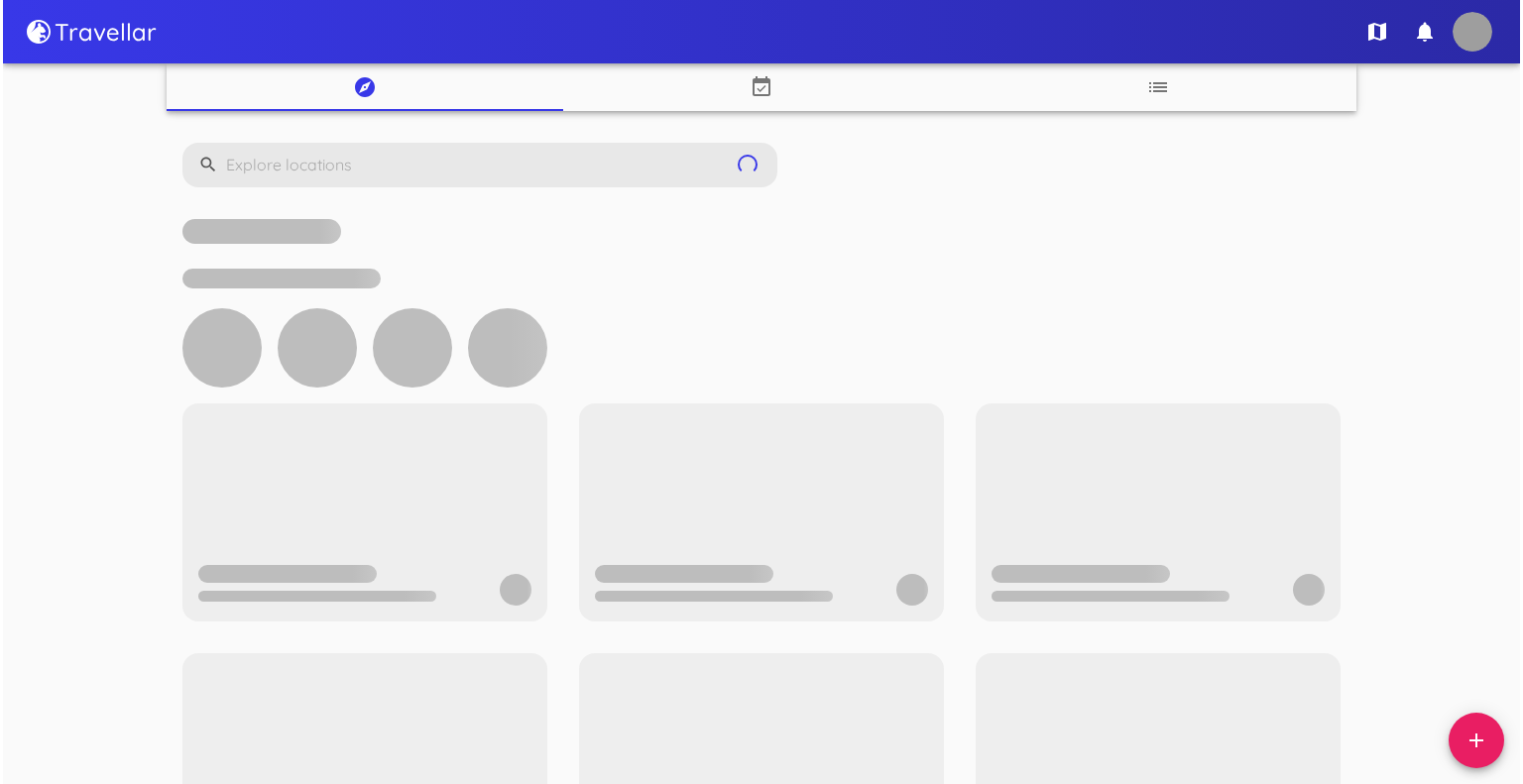 scroll, scrollTop: 0, scrollLeft: 0, axis: both 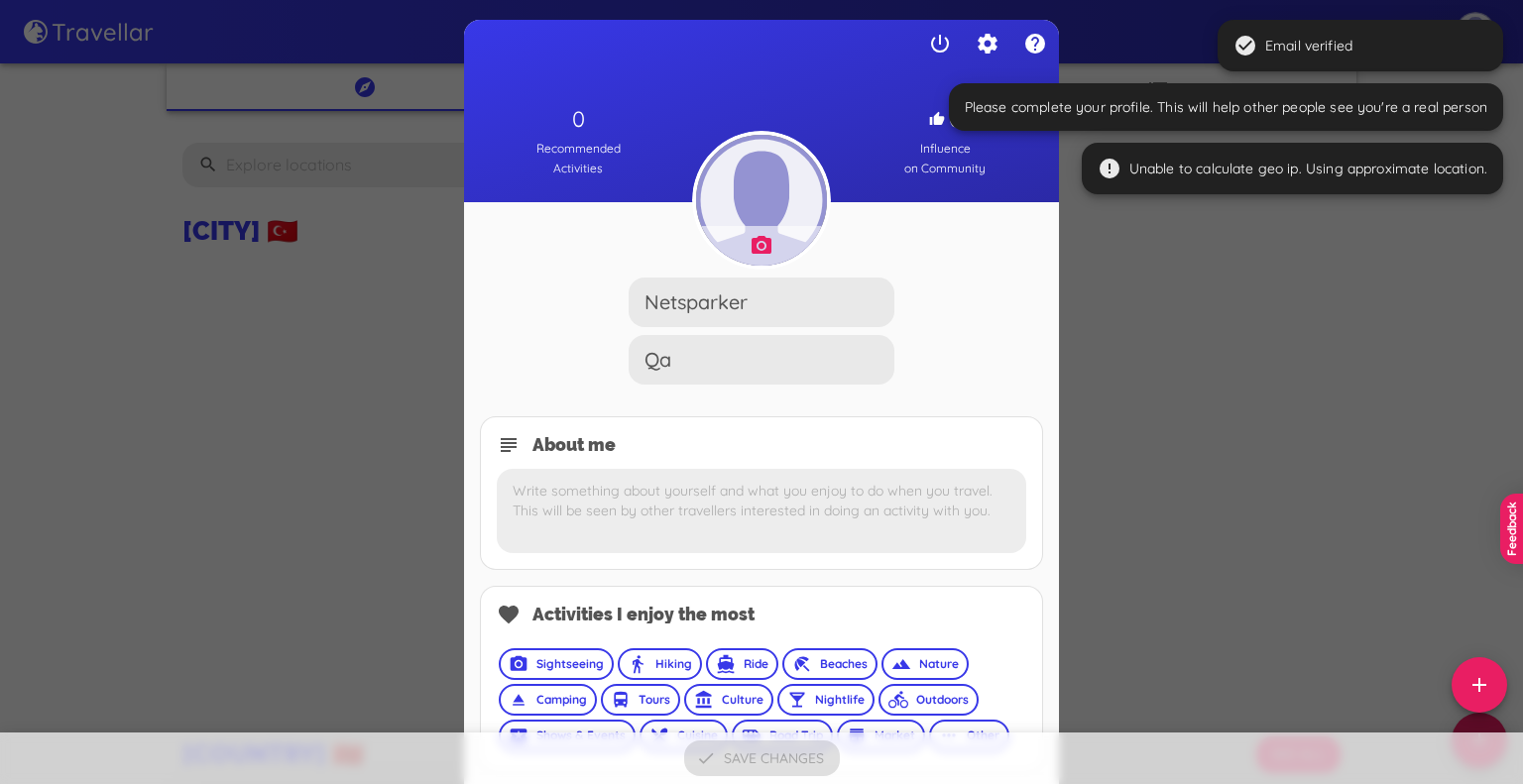 click at bounding box center [762, 392] 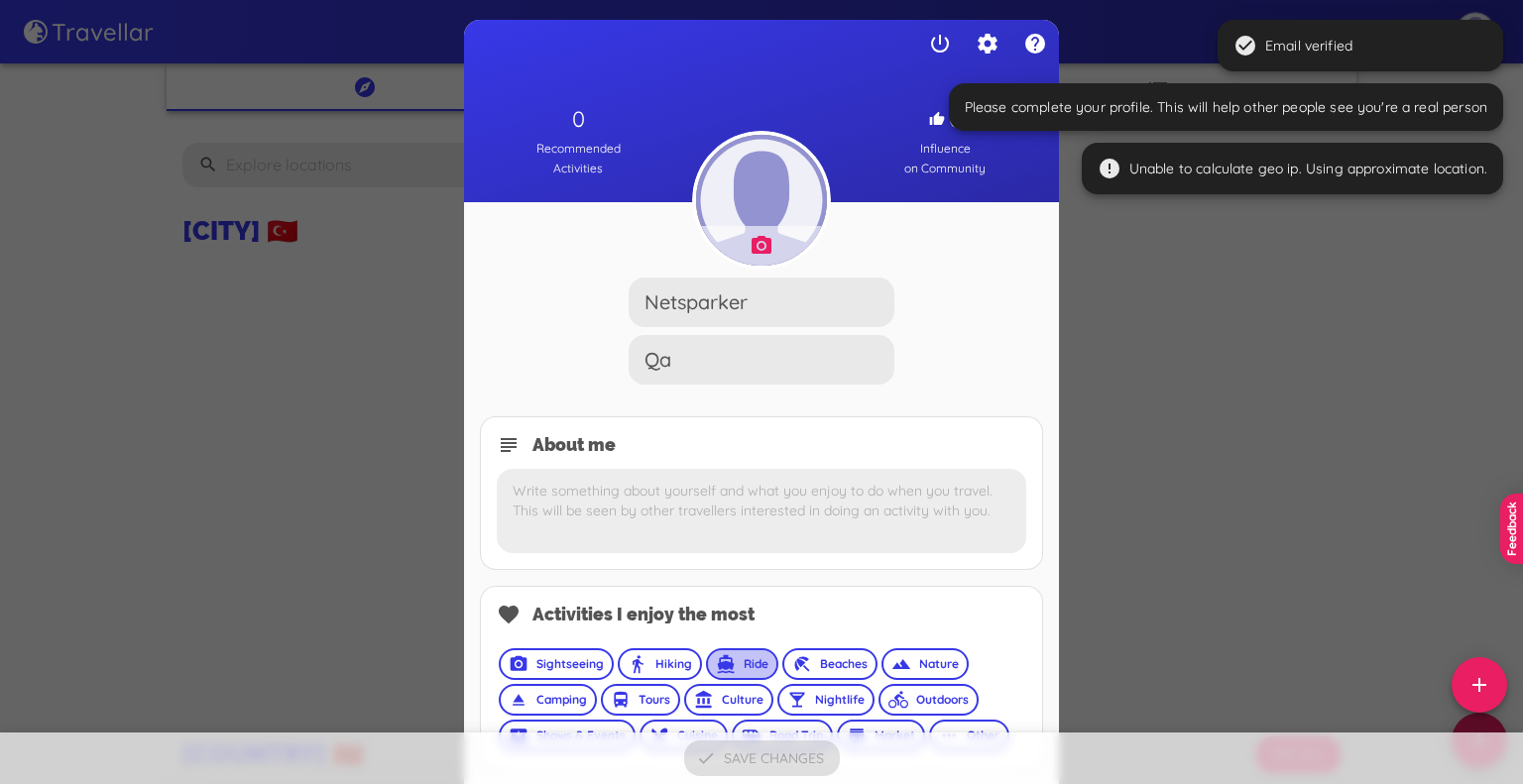 click on "directions_boat Ride" at bounding box center [556, 664] 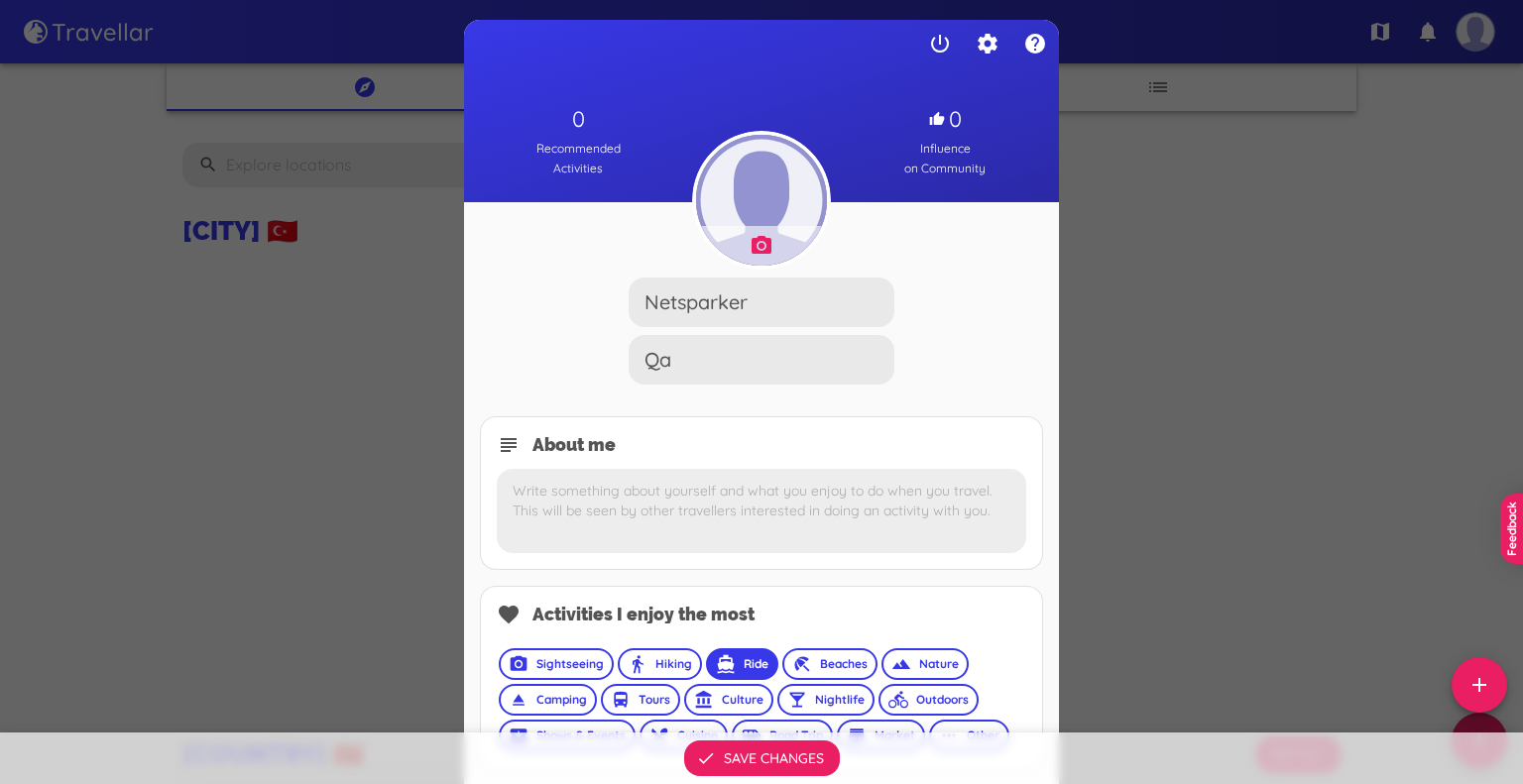 click on "directions_walk Hiking" at bounding box center [556, 664] 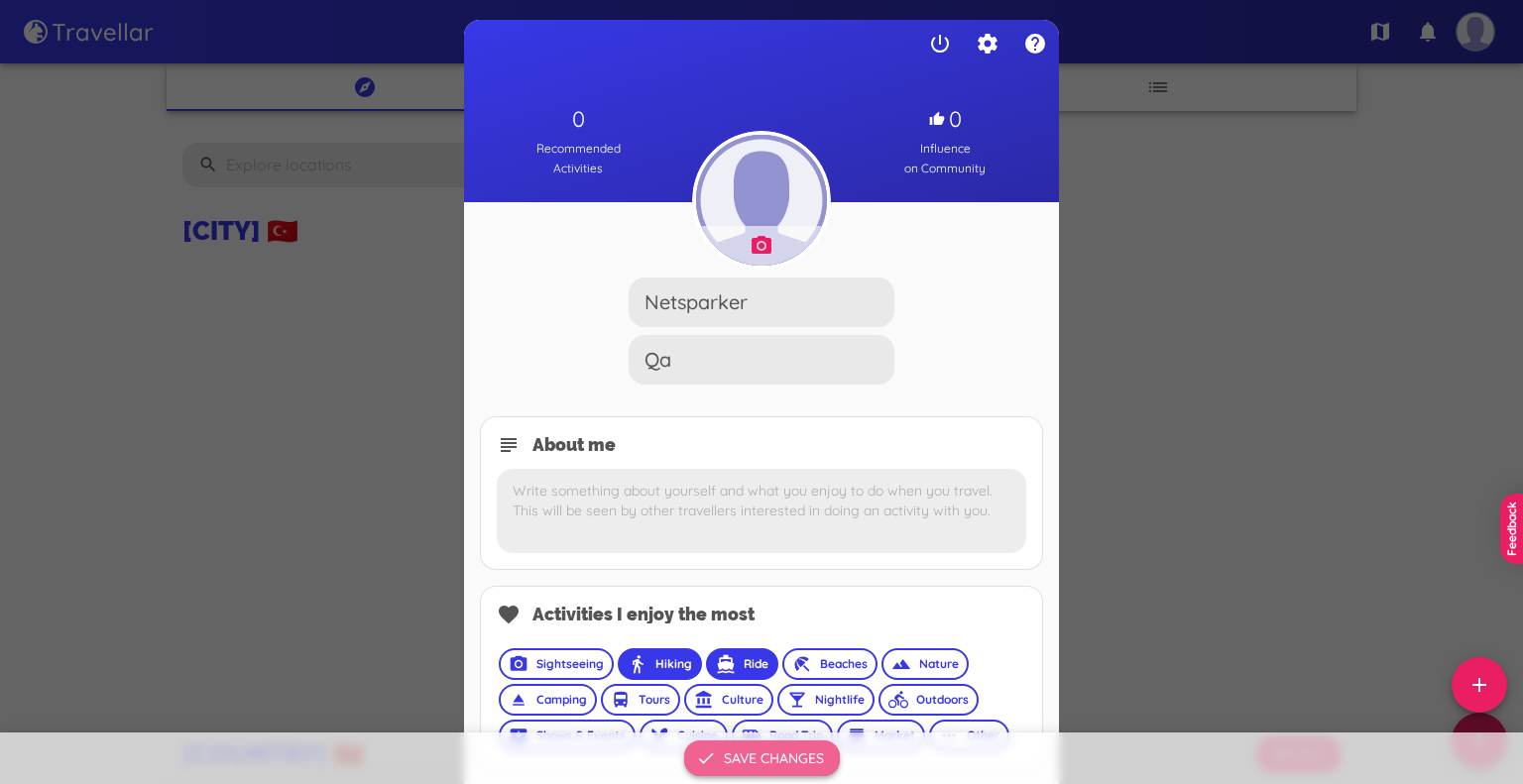 click on "Save changes" at bounding box center [762, 758] 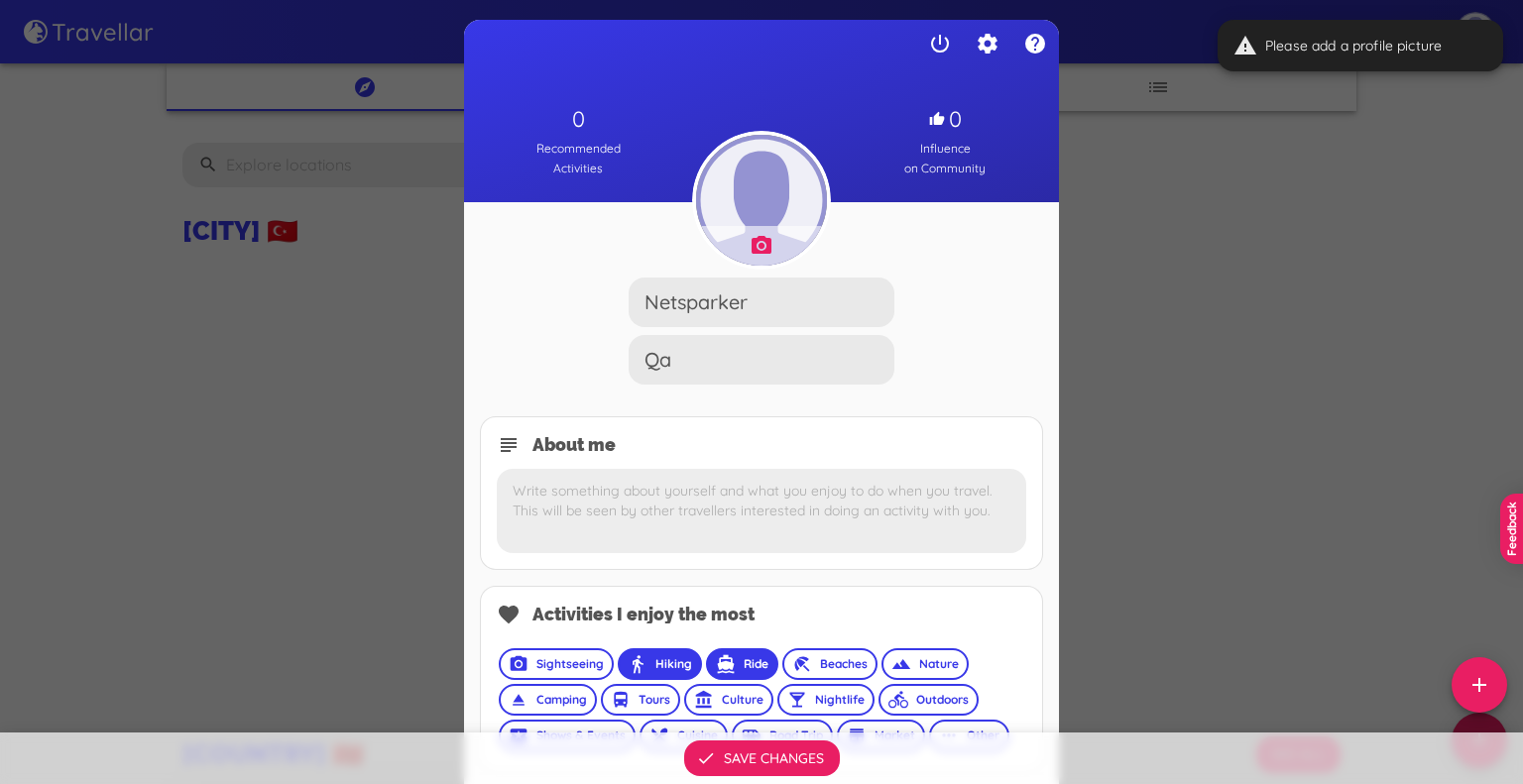 scroll, scrollTop: 480, scrollLeft: 0, axis: vertical 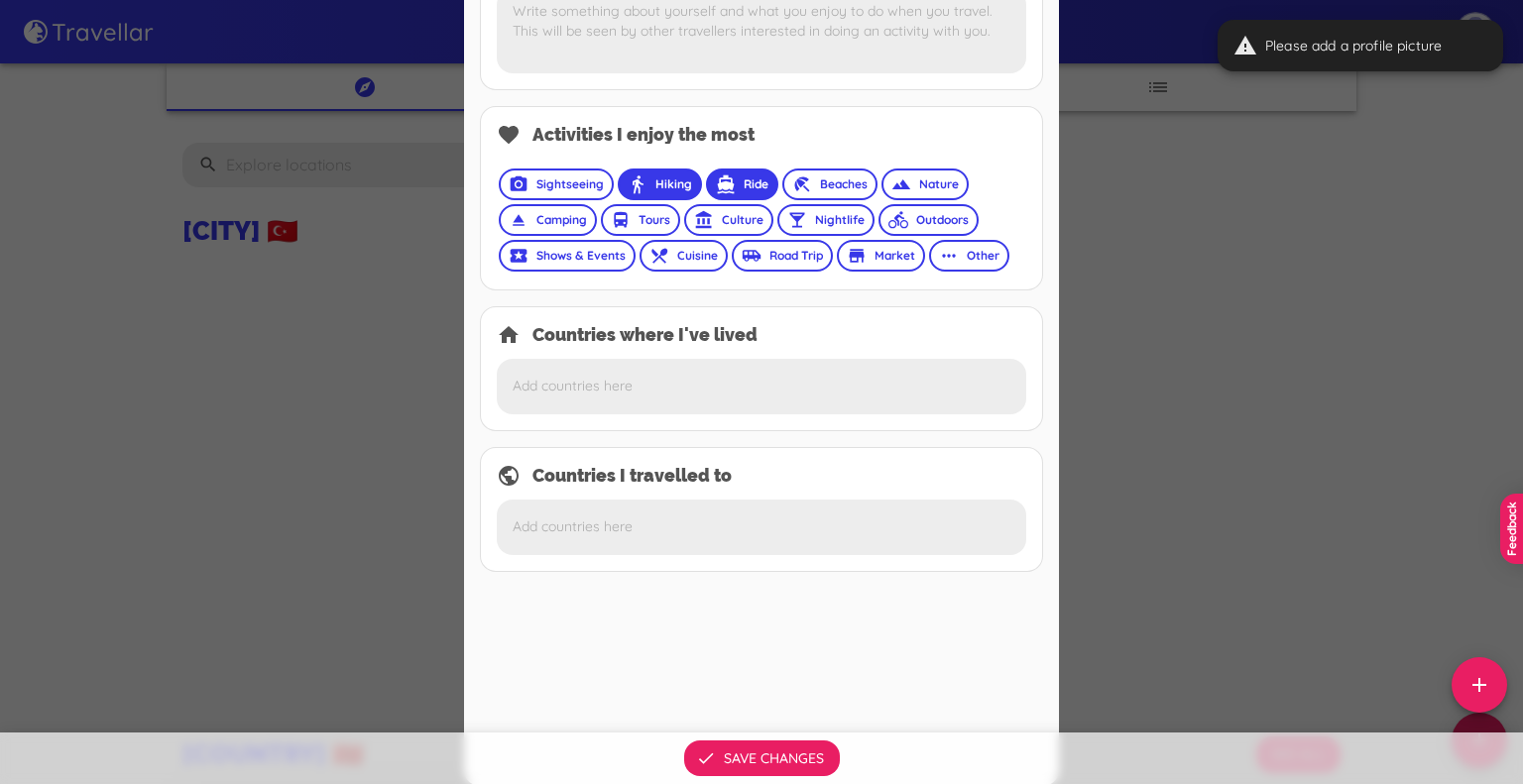 click at bounding box center (762, 386) 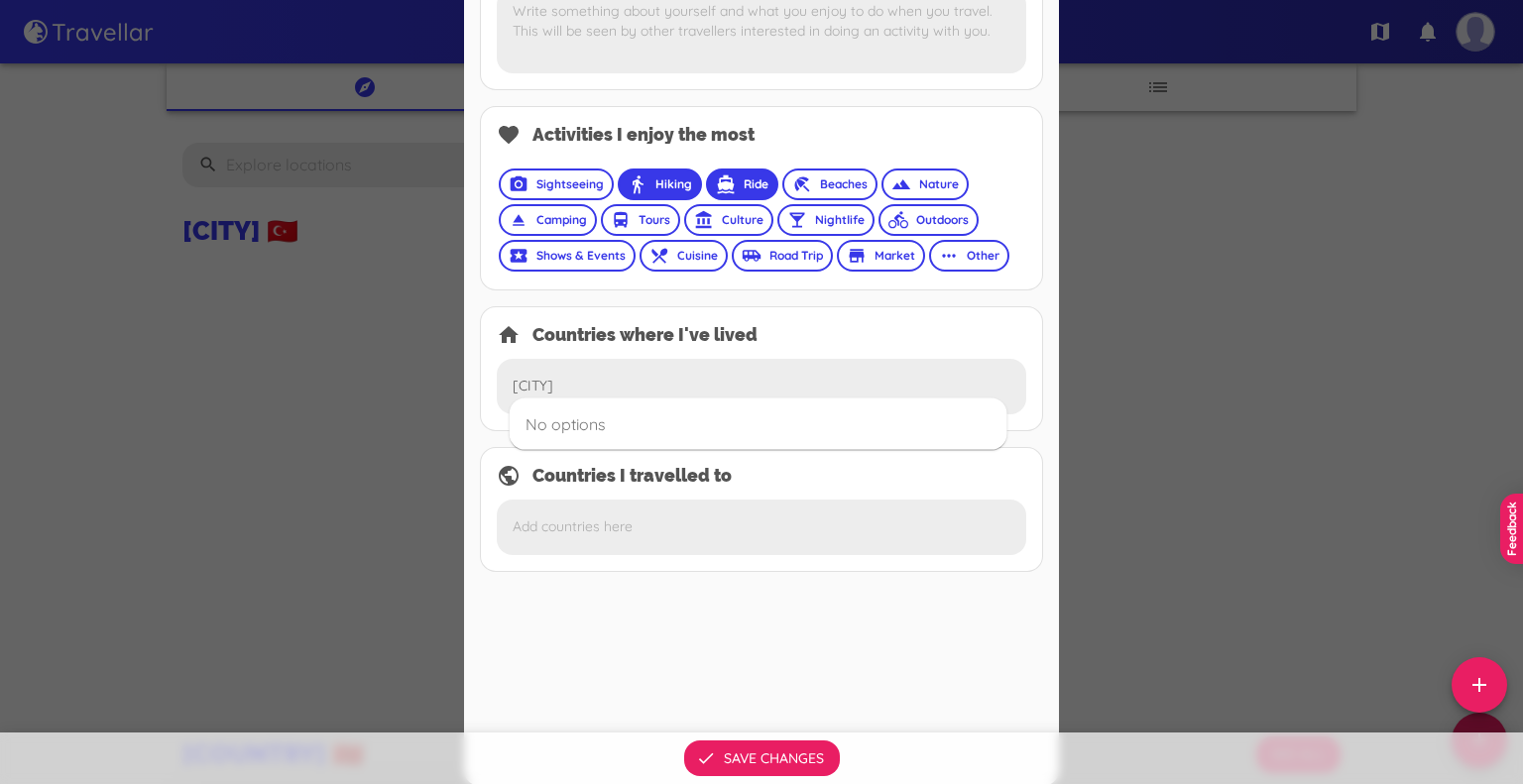 type on "[CITY]" 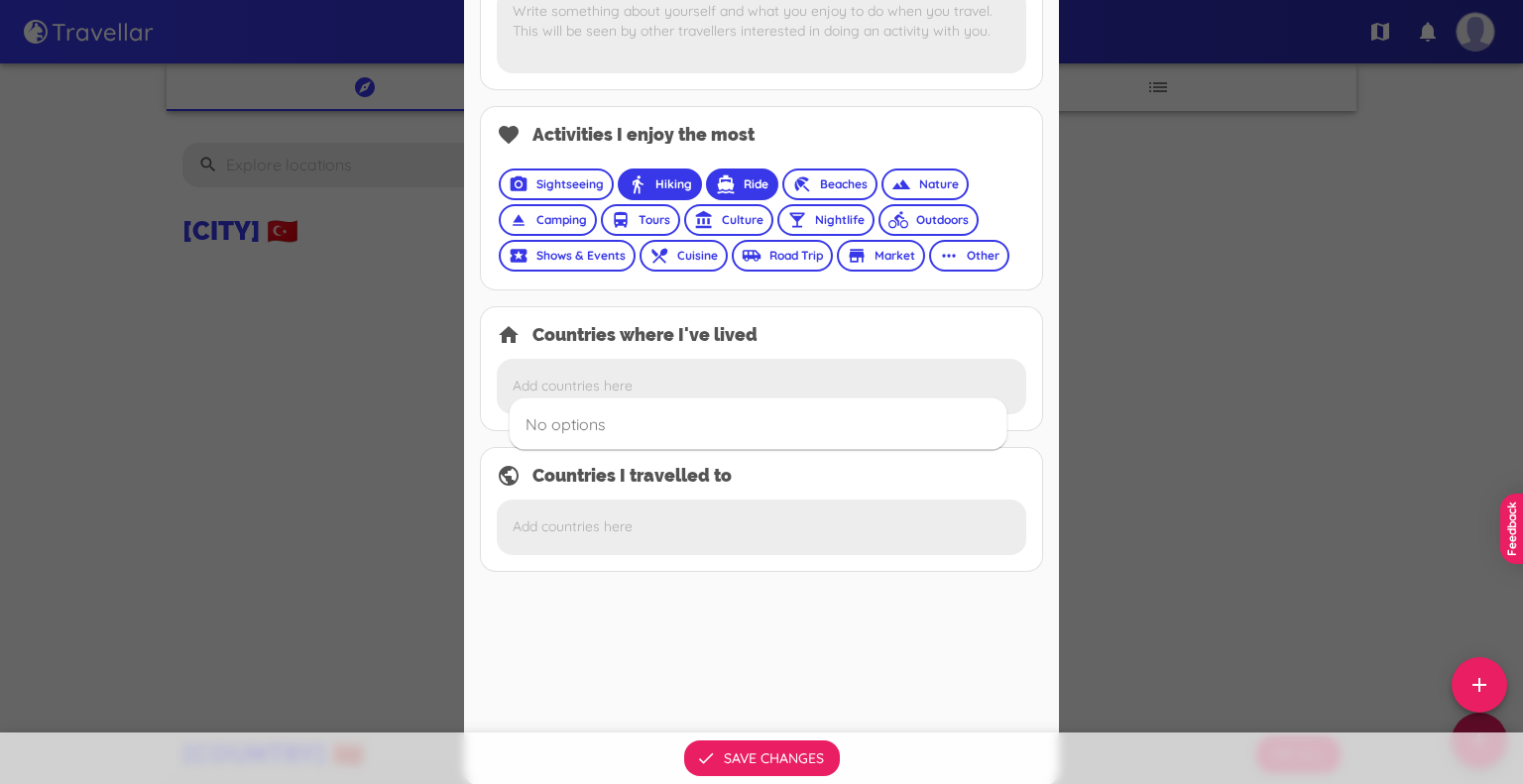 click at bounding box center [762, 526] 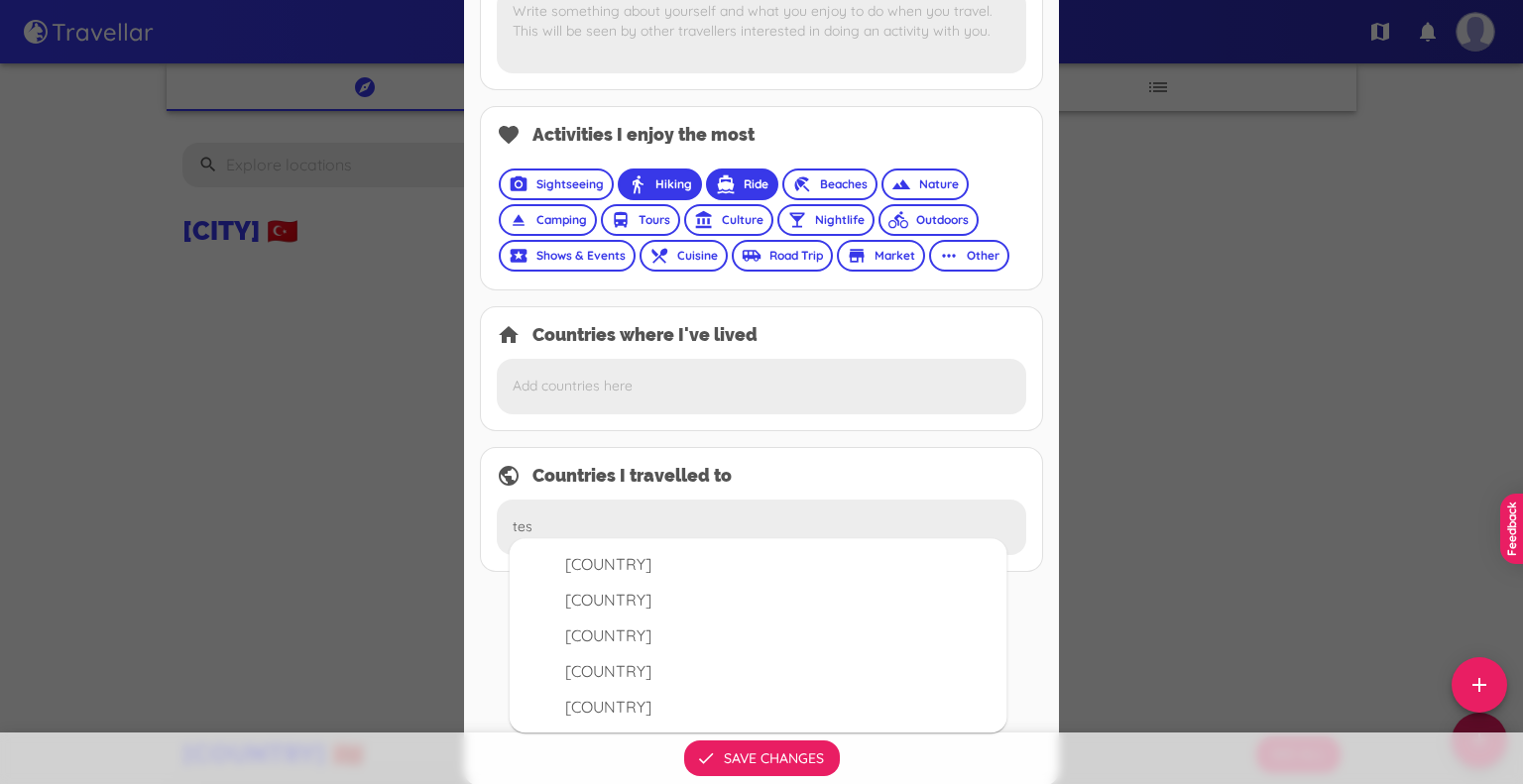 type on "test" 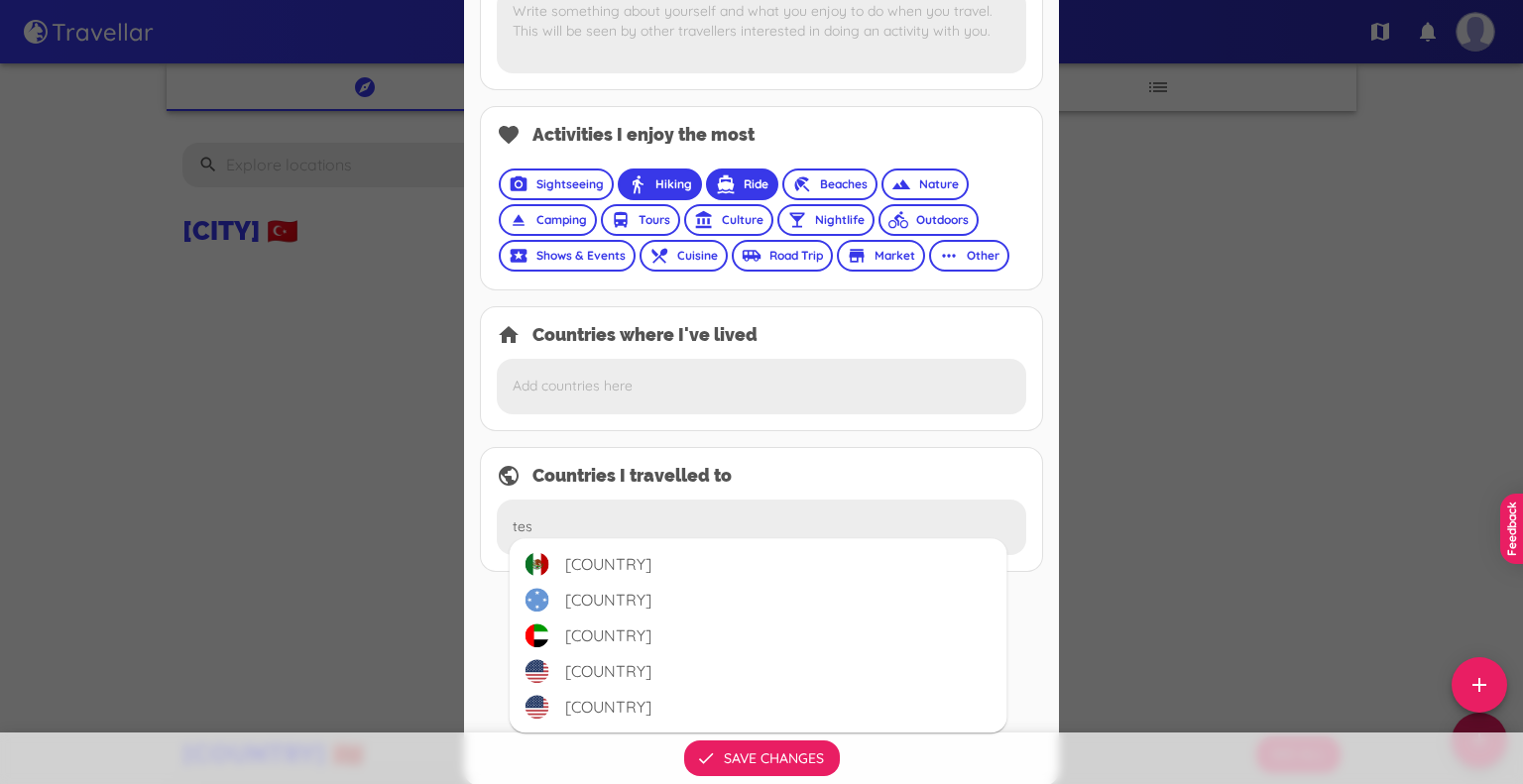 click on "[COUNTRY]" at bounding box center (759, 564) 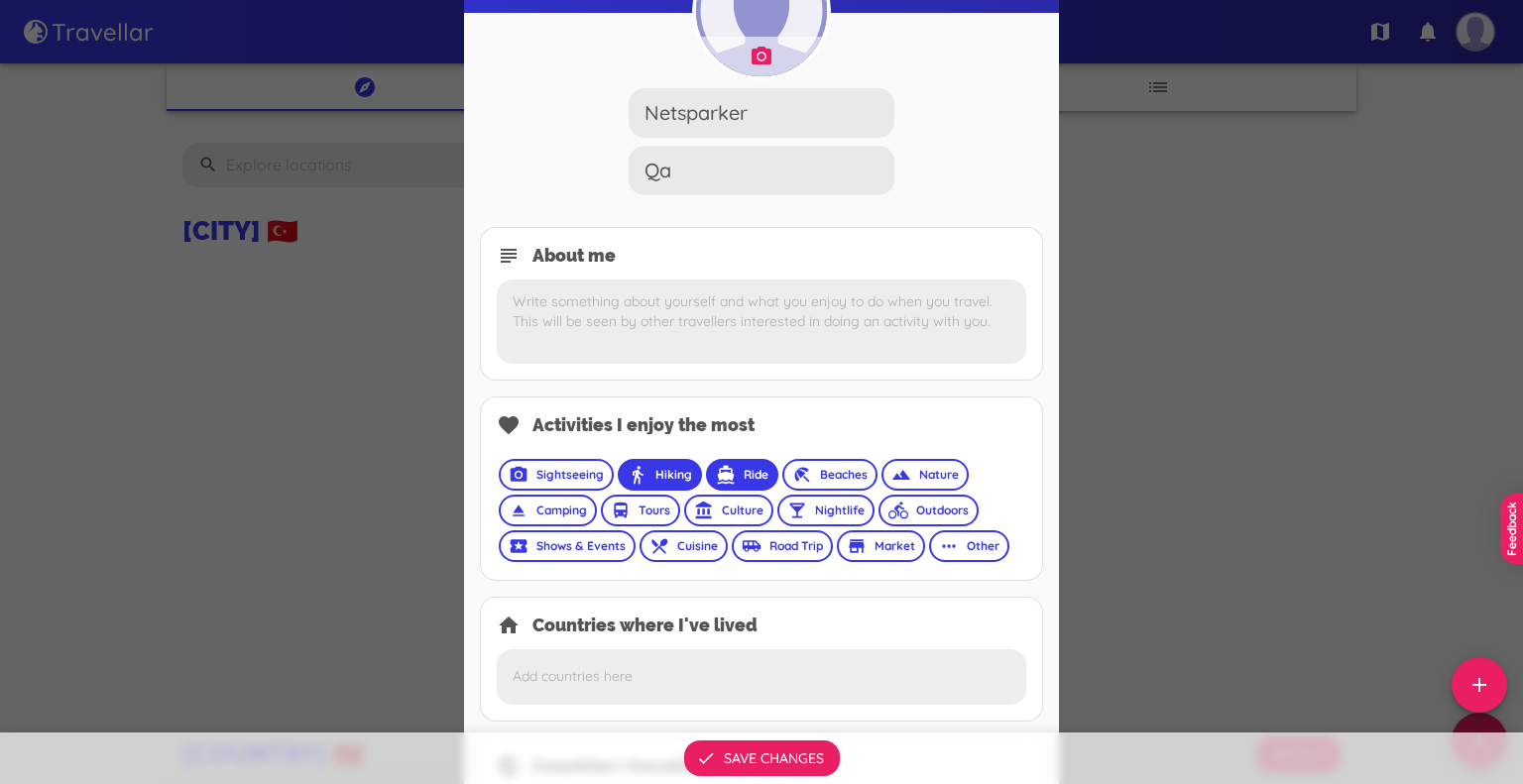 scroll, scrollTop: 182, scrollLeft: 0, axis: vertical 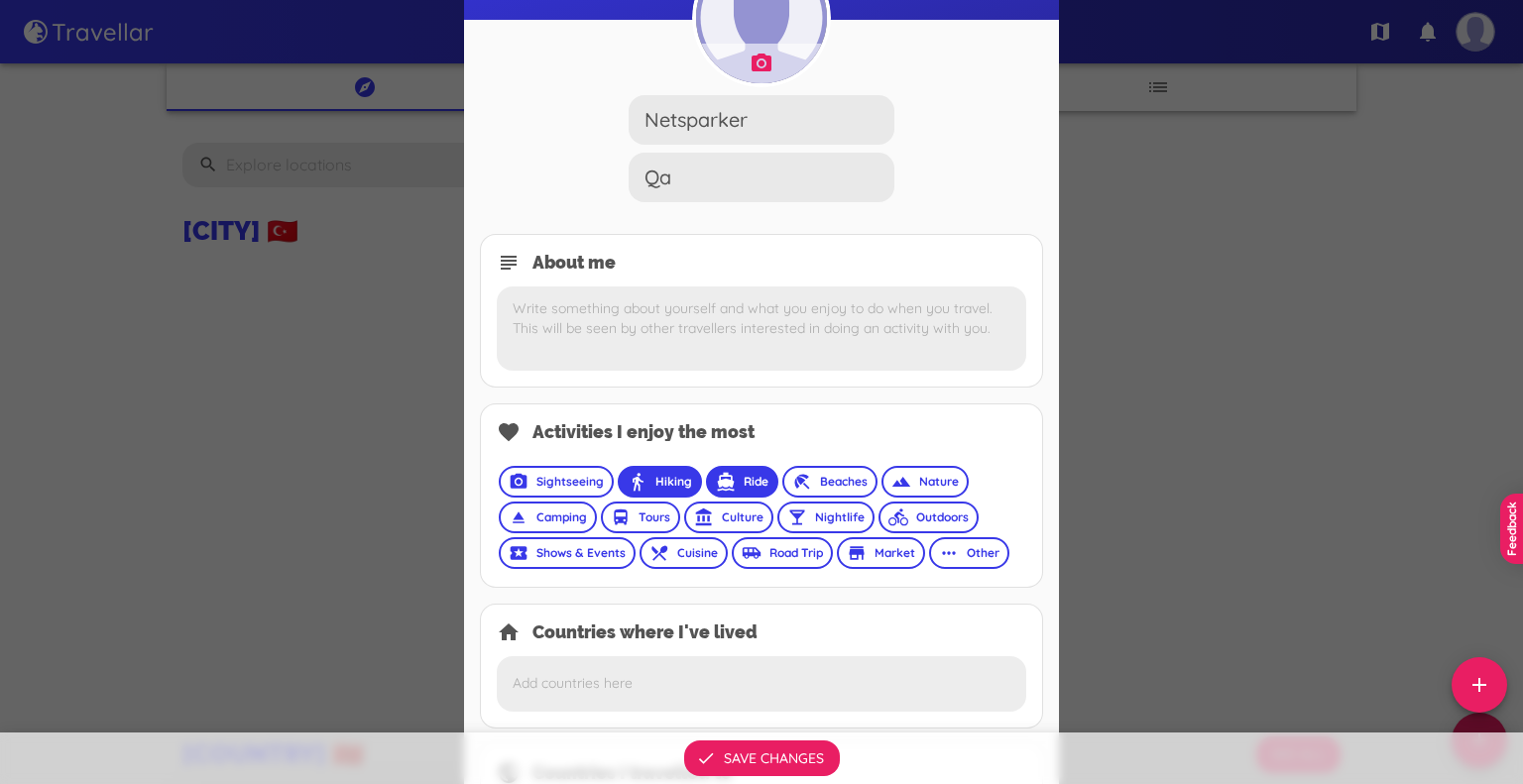 click at bounding box center [762, 683] 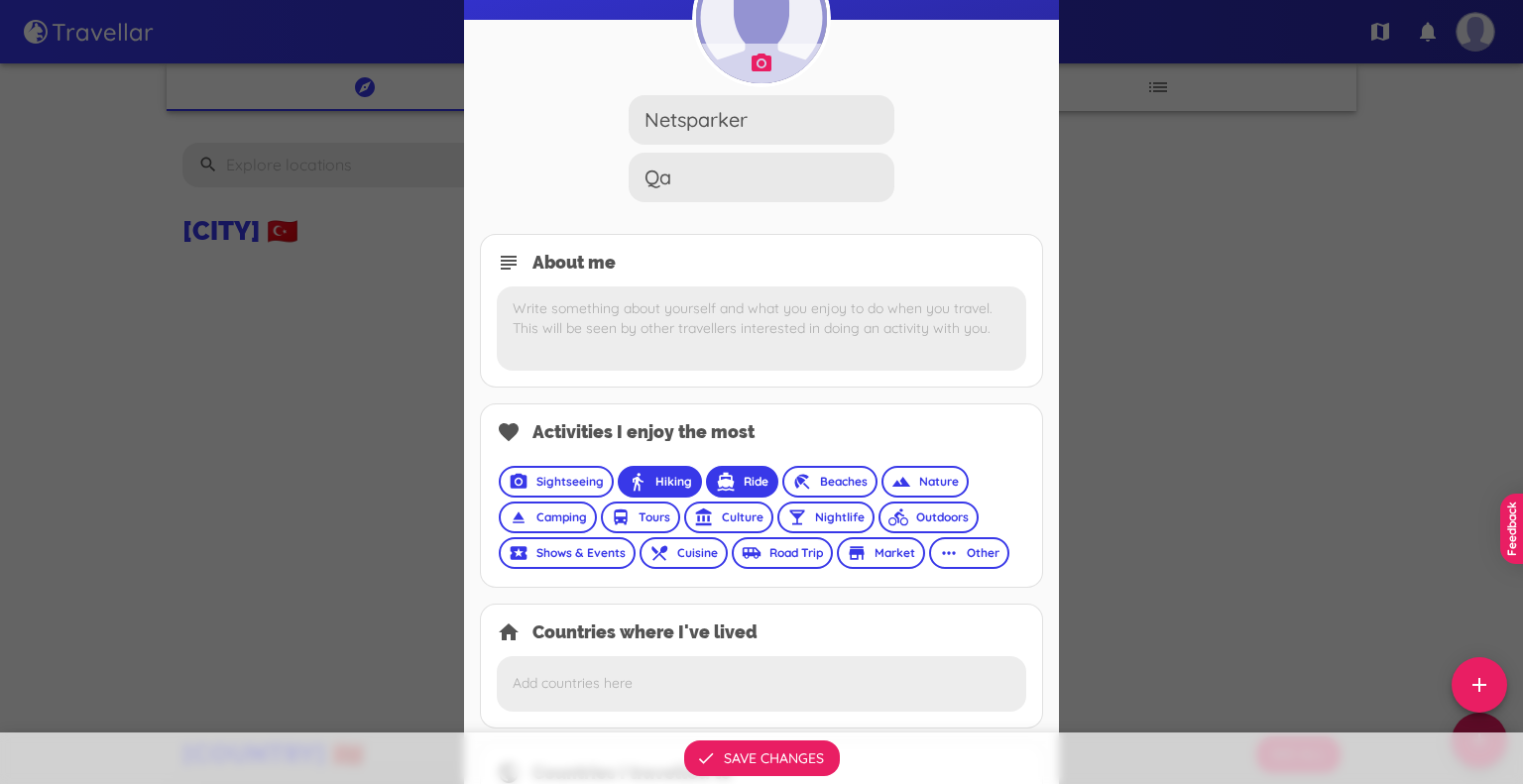 click at bounding box center (762, 328) 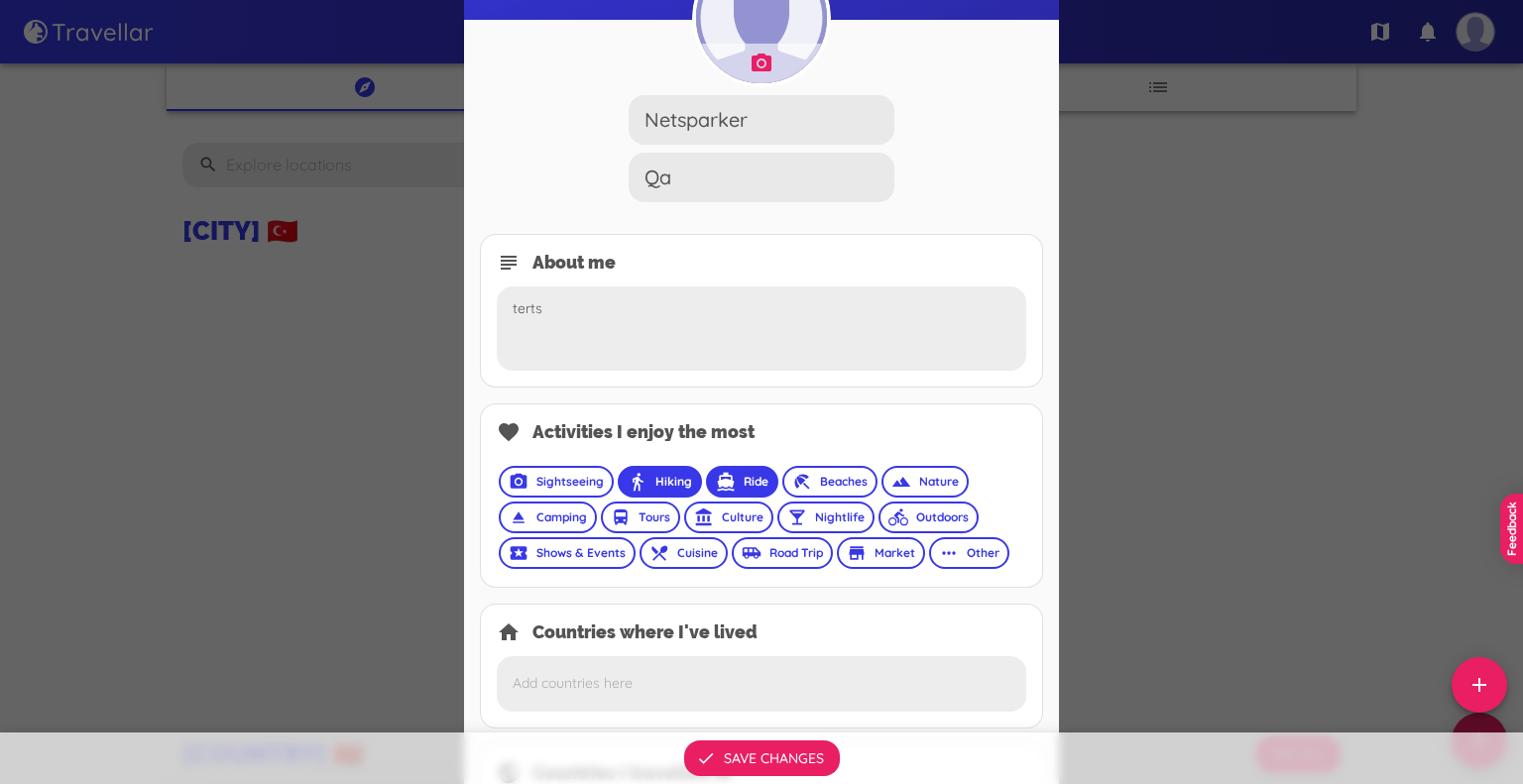 scroll, scrollTop: 381, scrollLeft: 0, axis: vertical 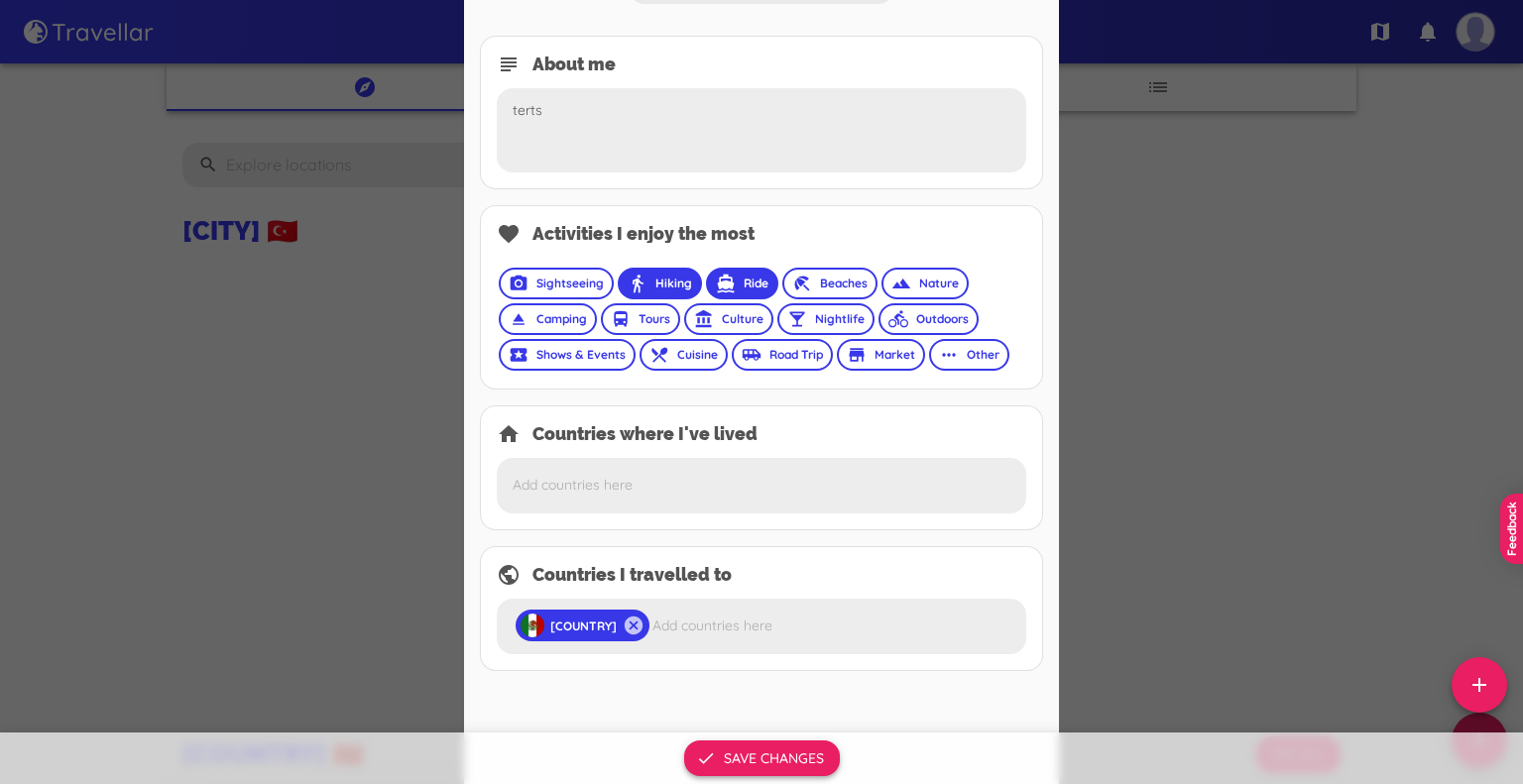 type on "terts" 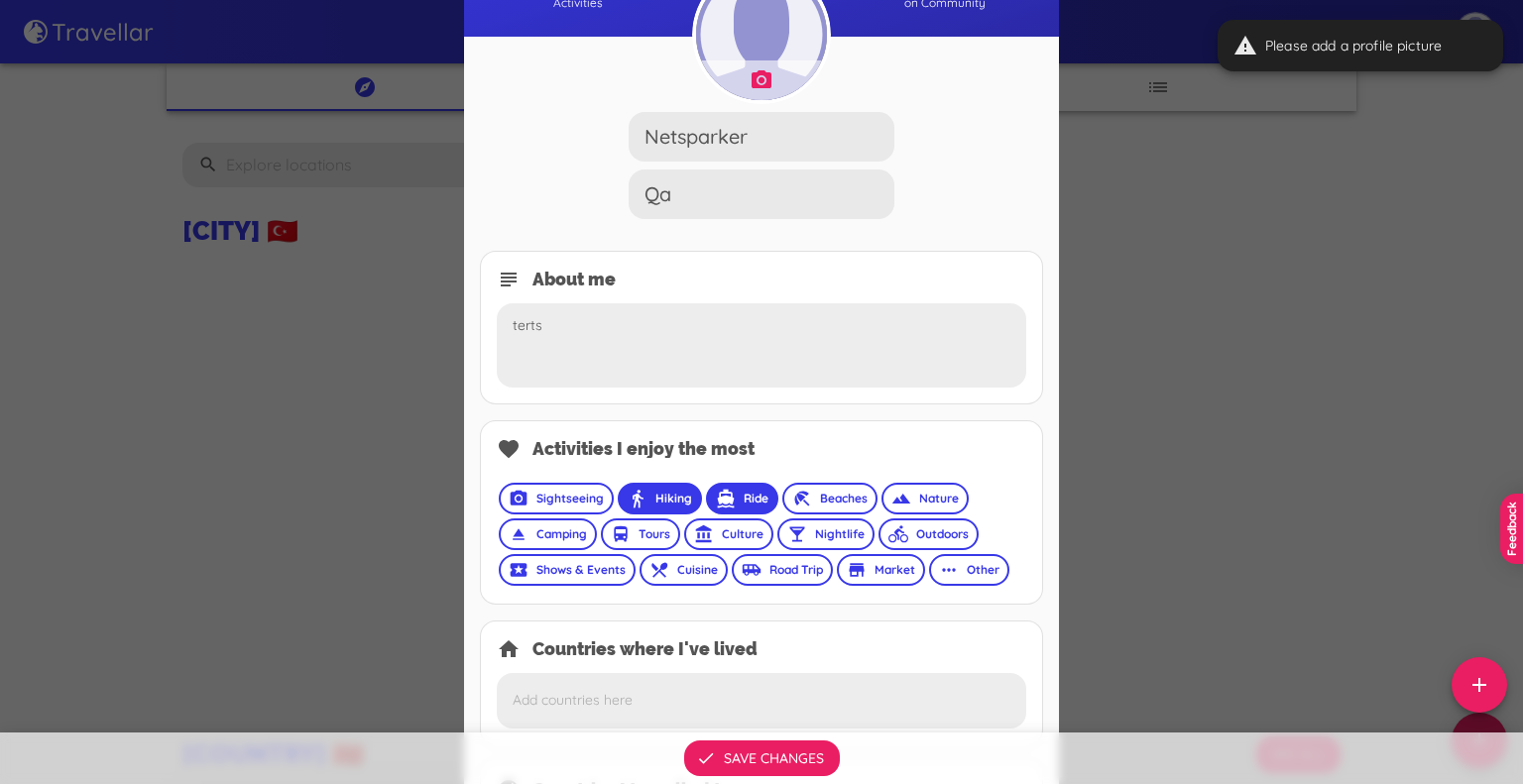 scroll, scrollTop: 0, scrollLeft: 0, axis: both 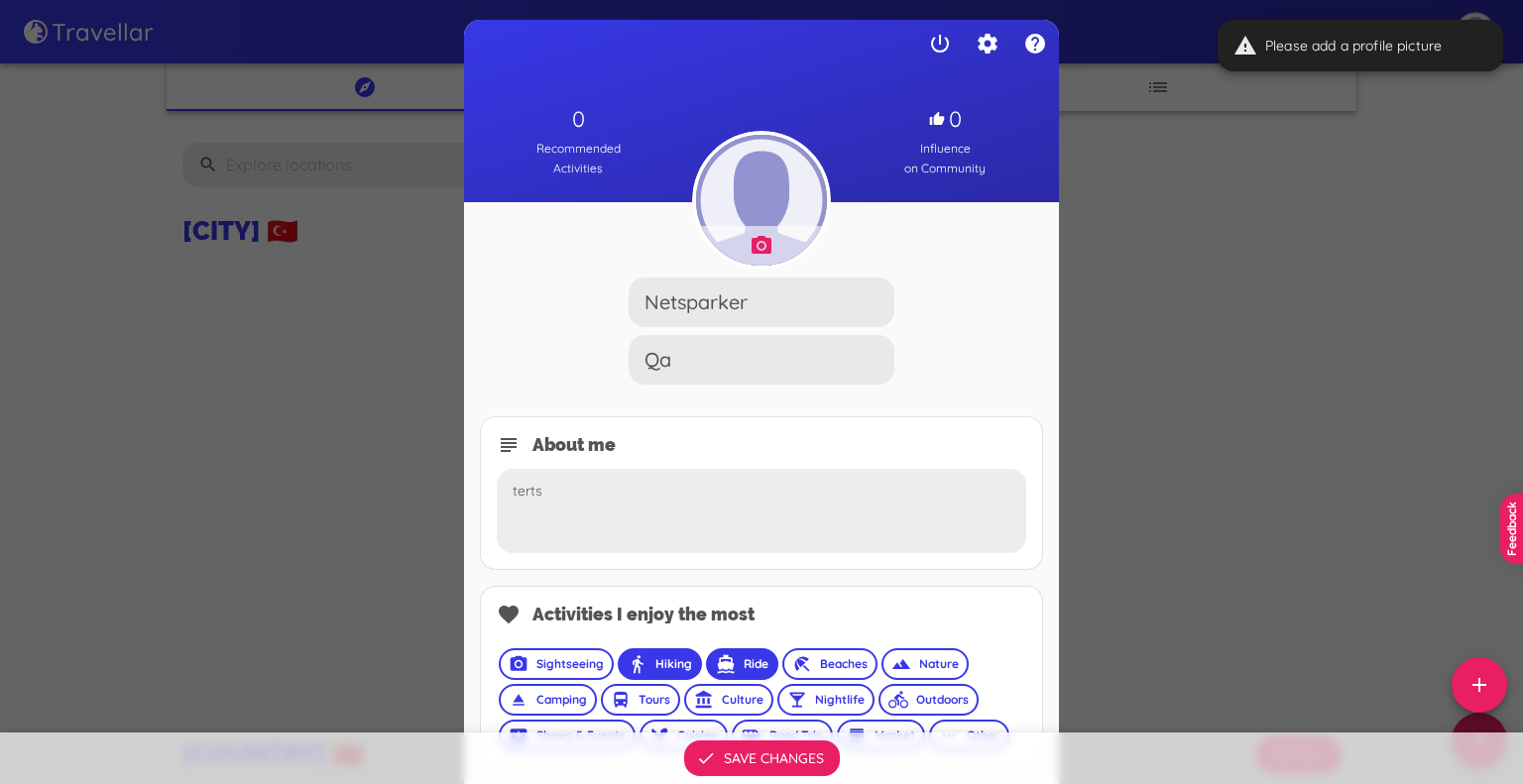 click at bounding box center (762, 200) 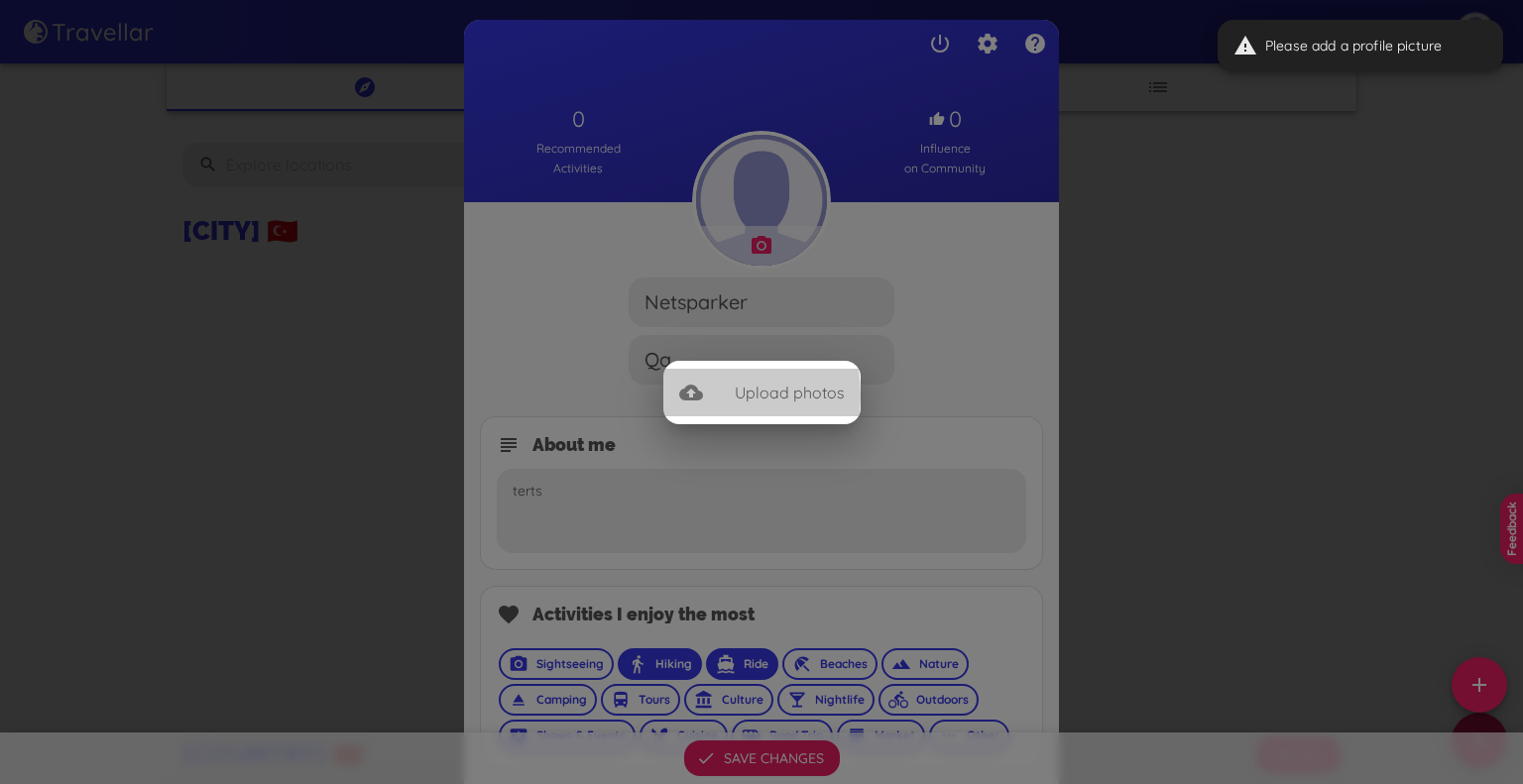 click on "cloud_upload" at bounding box center [691, 392] 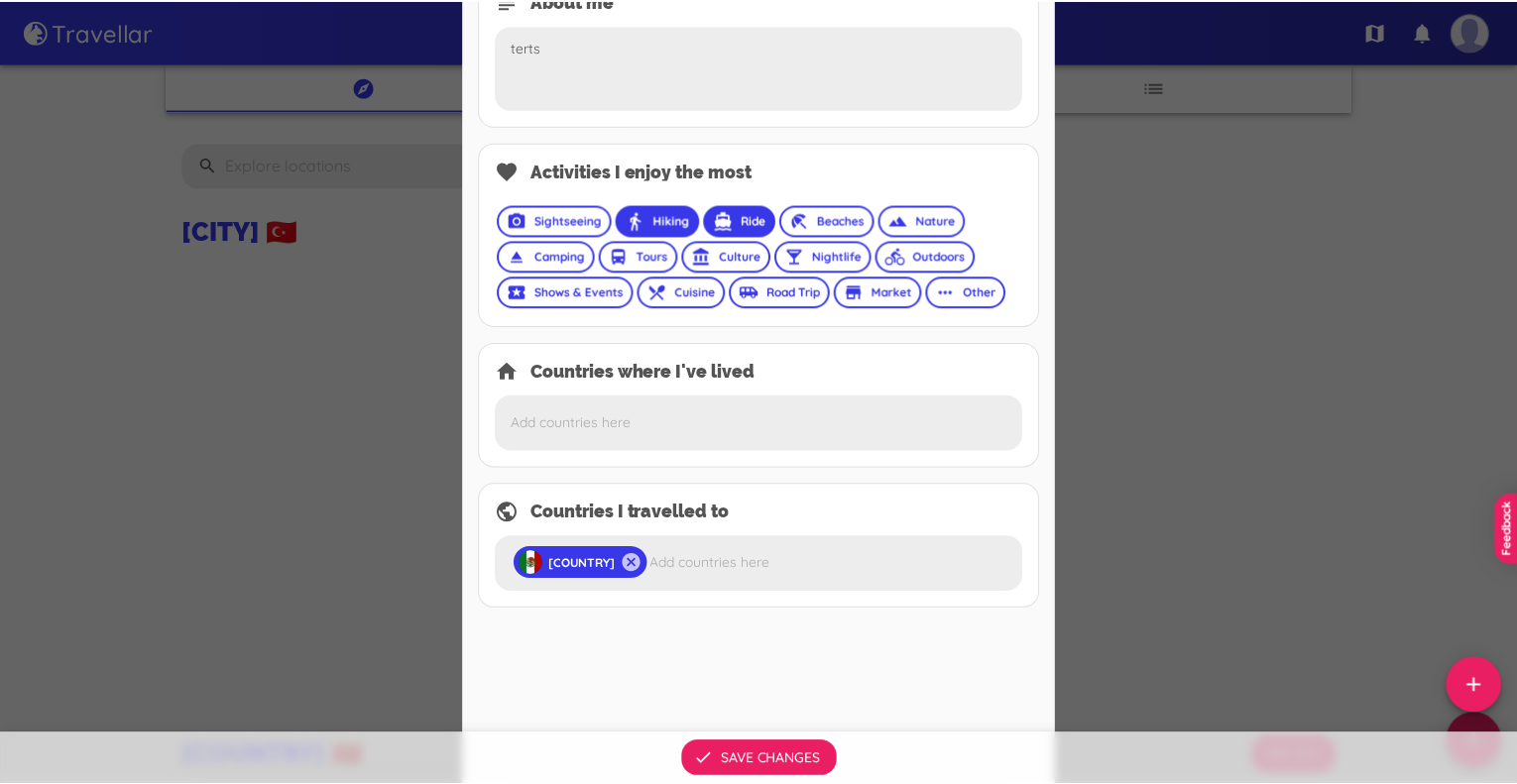 scroll, scrollTop: 480, scrollLeft: 0, axis: vertical 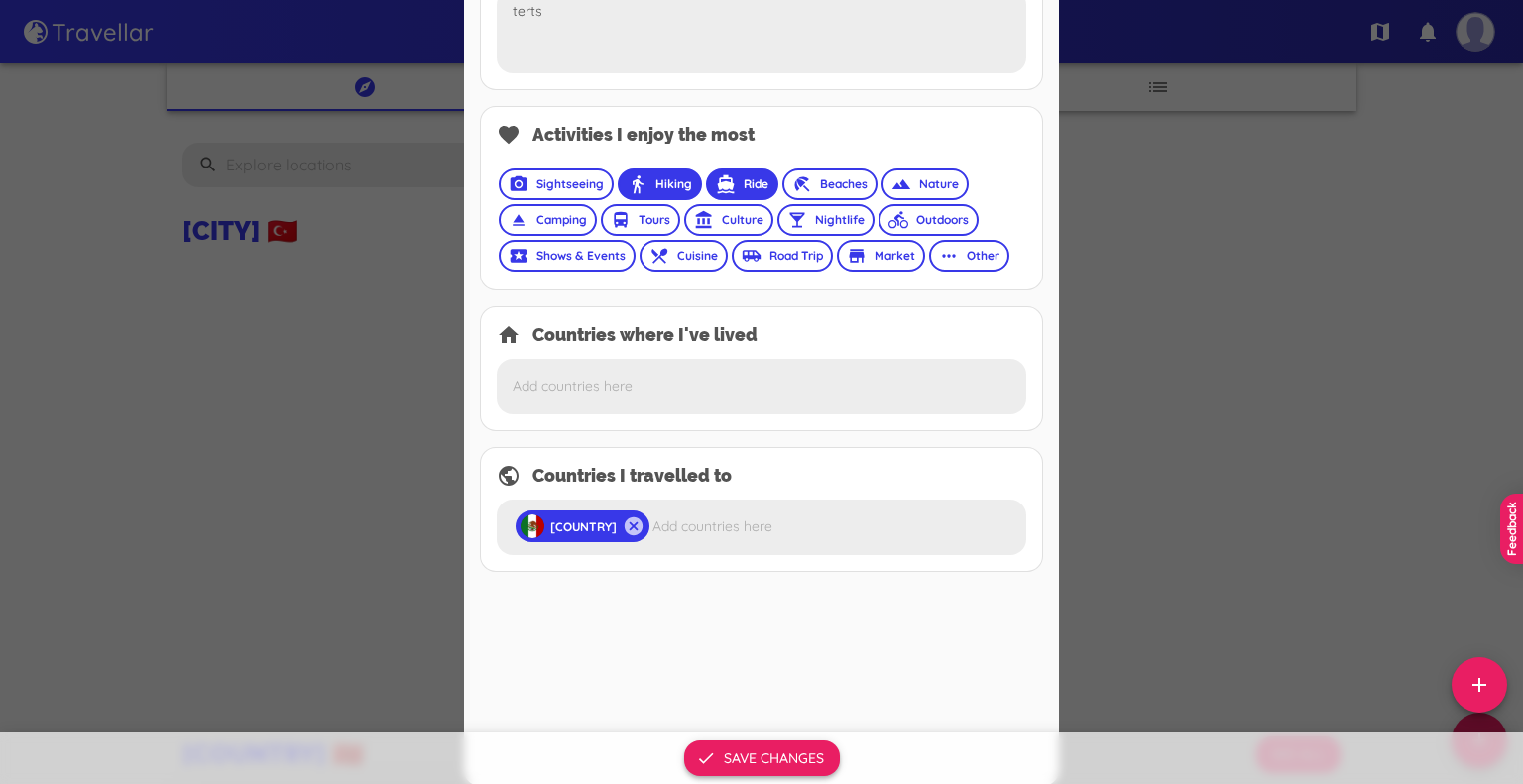 click on "Save changes" at bounding box center (762, 758) 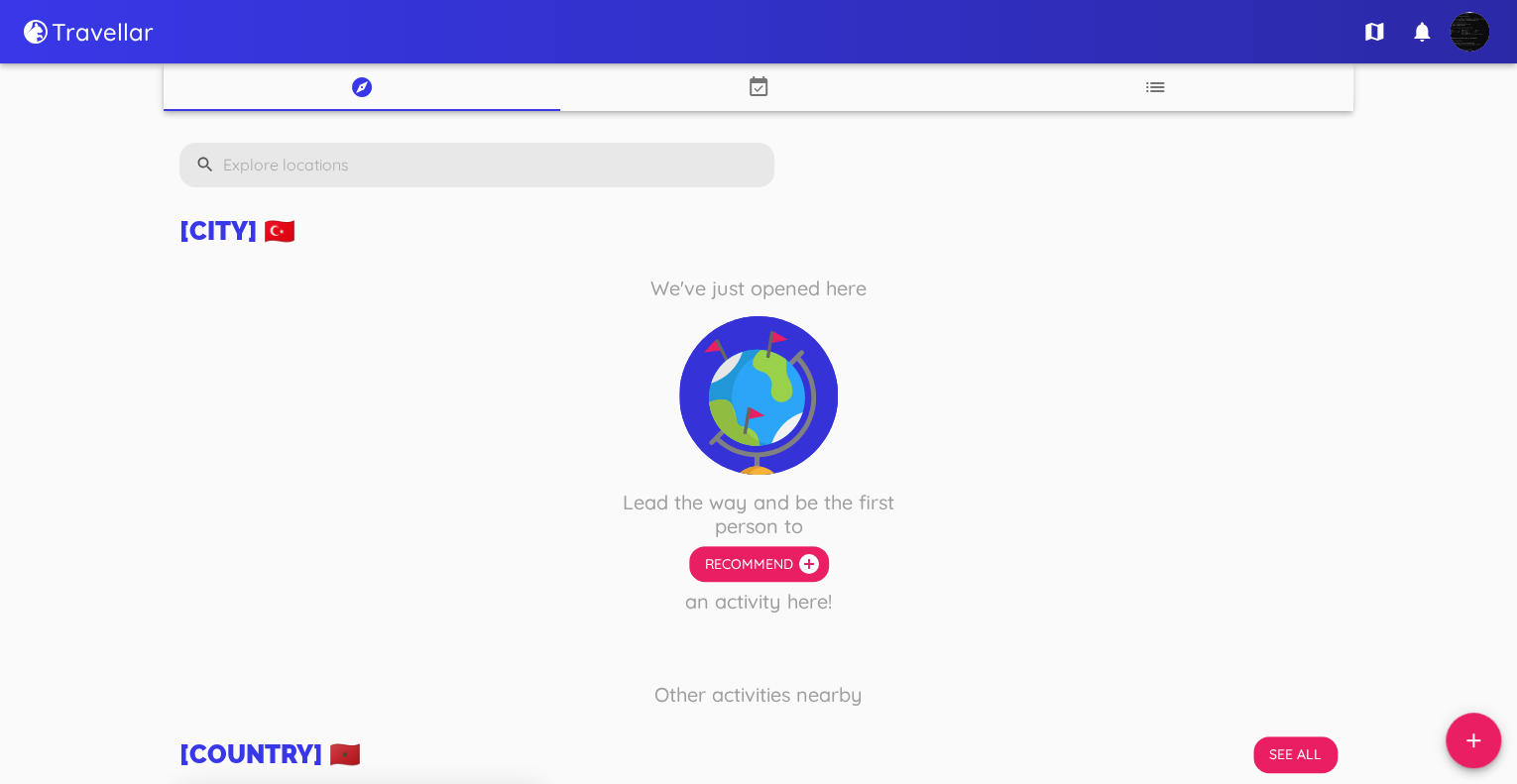scroll, scrollTop: 539, scrollLeft: 0, axis: vertical 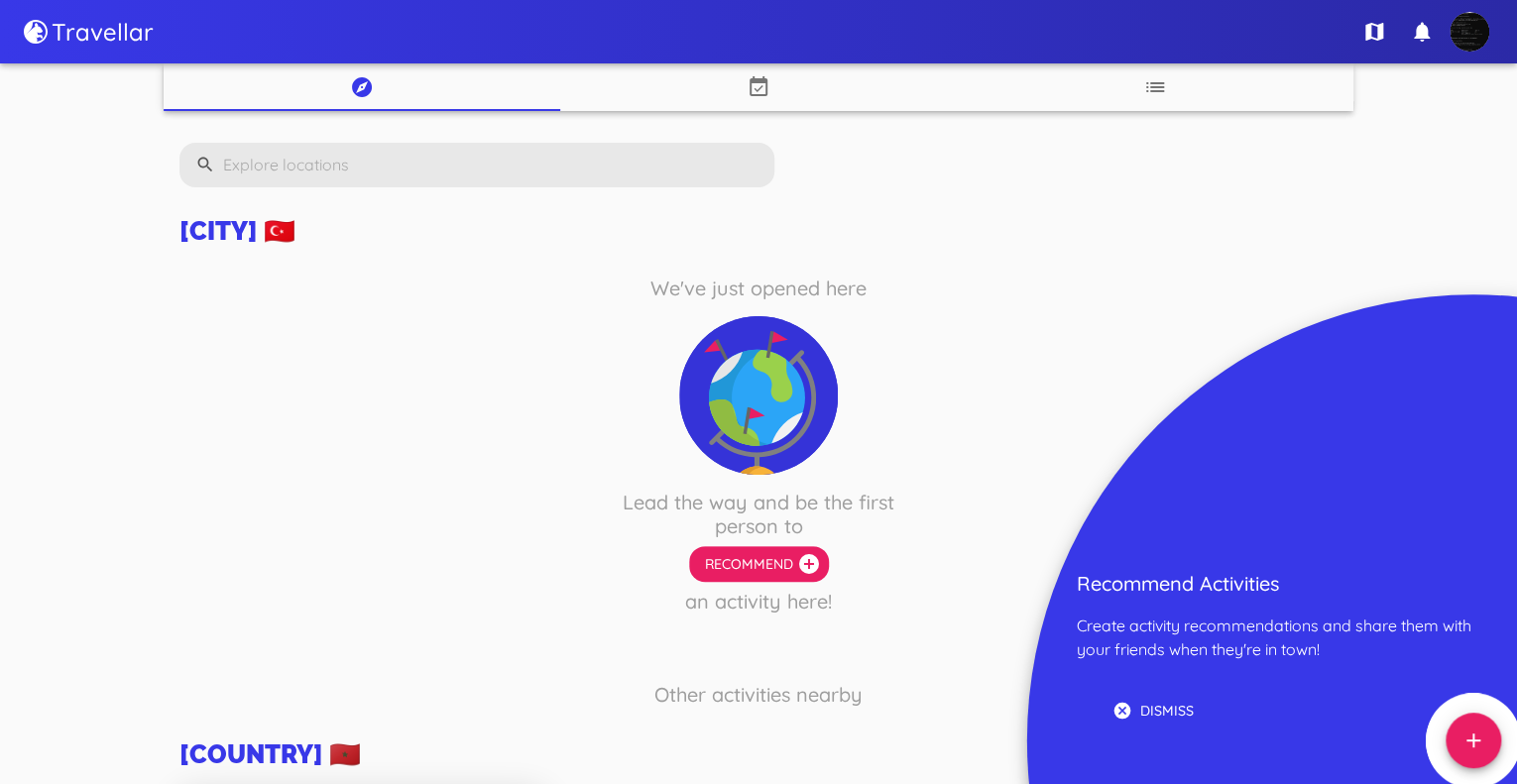 click at bounding box center (1469, 32) 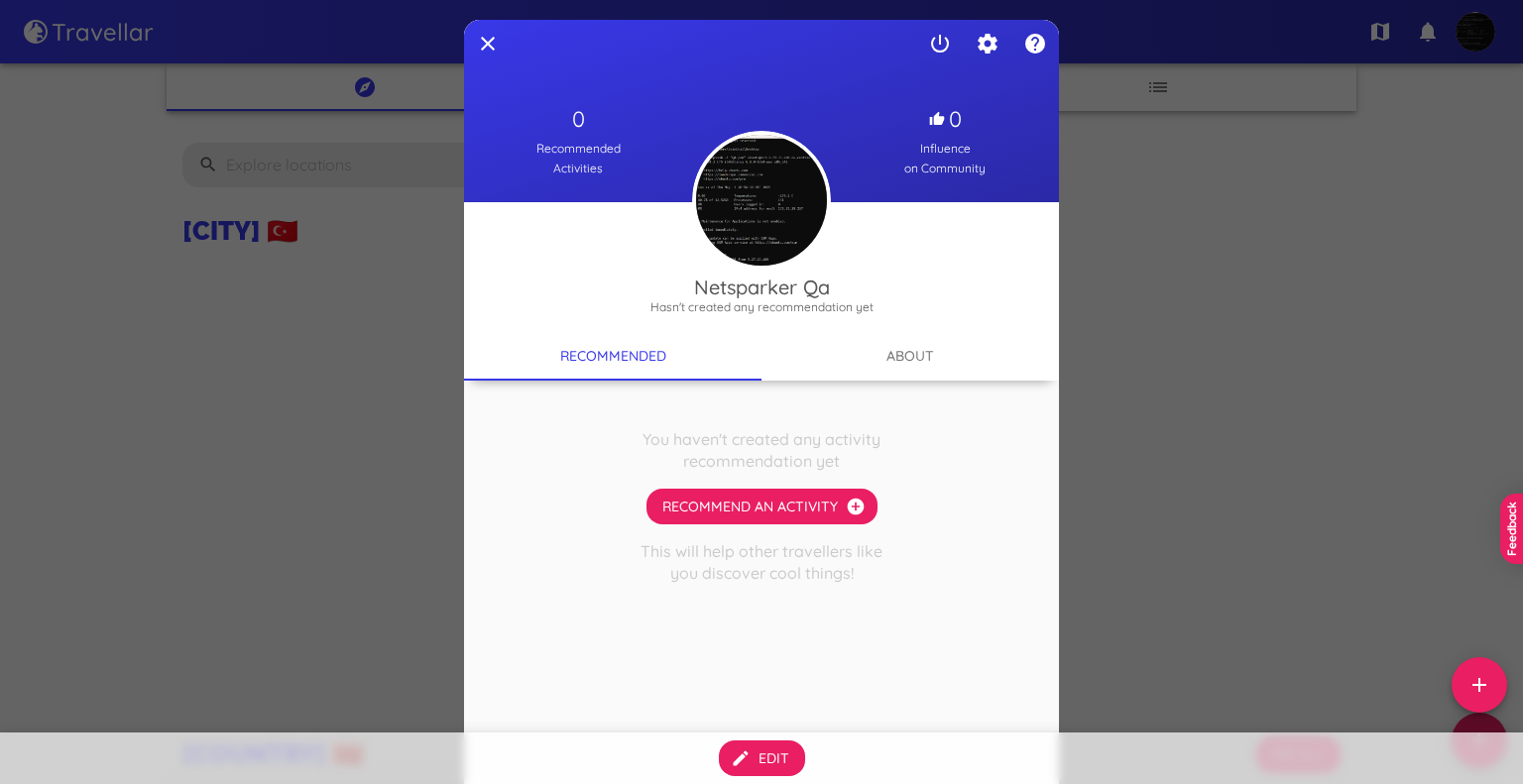 click on "power_settings_new" at bounding box center (1035, 44) 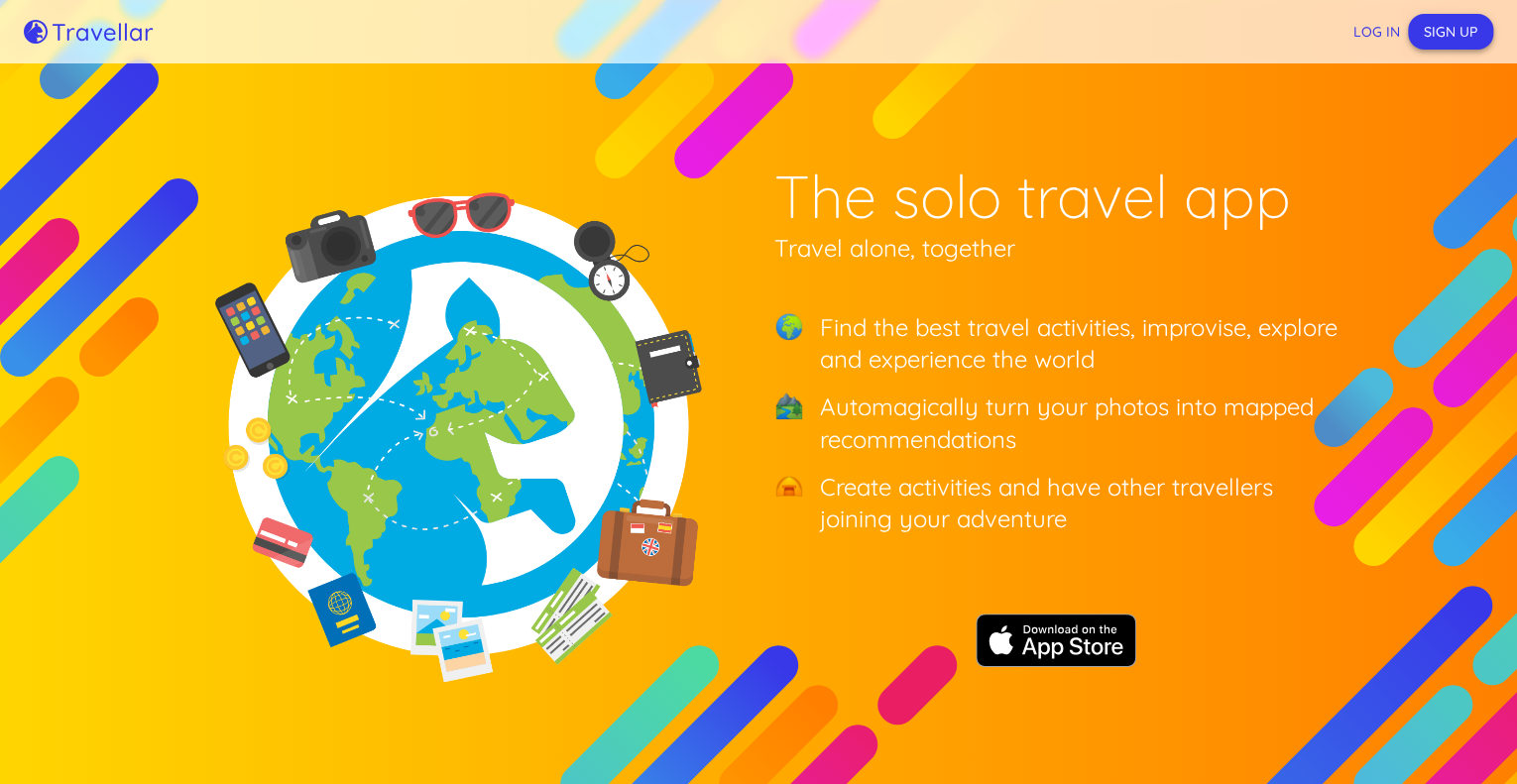 click on "Sign up" at bounding box center (1451, 32) 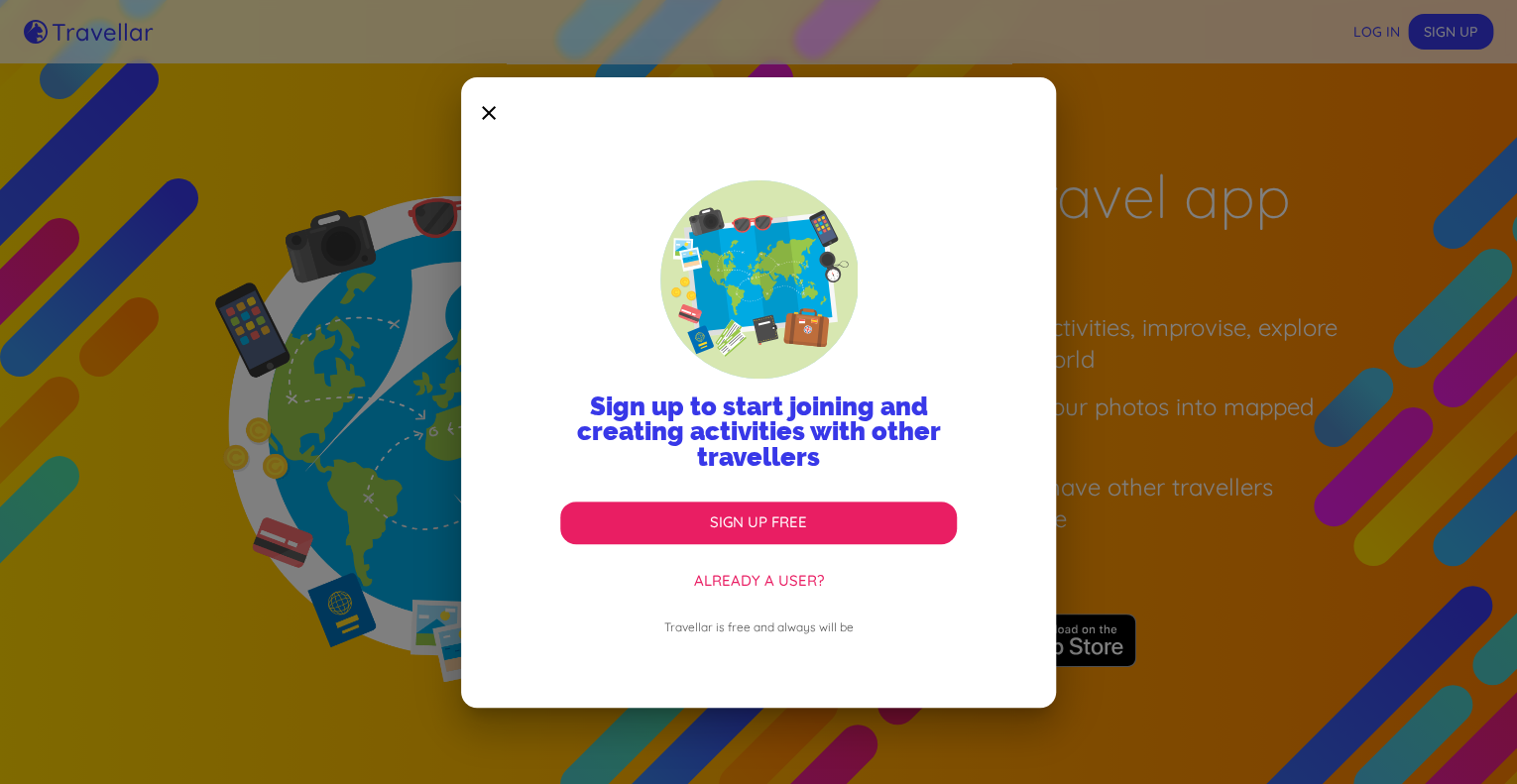 click at bounding box center [489, 113] 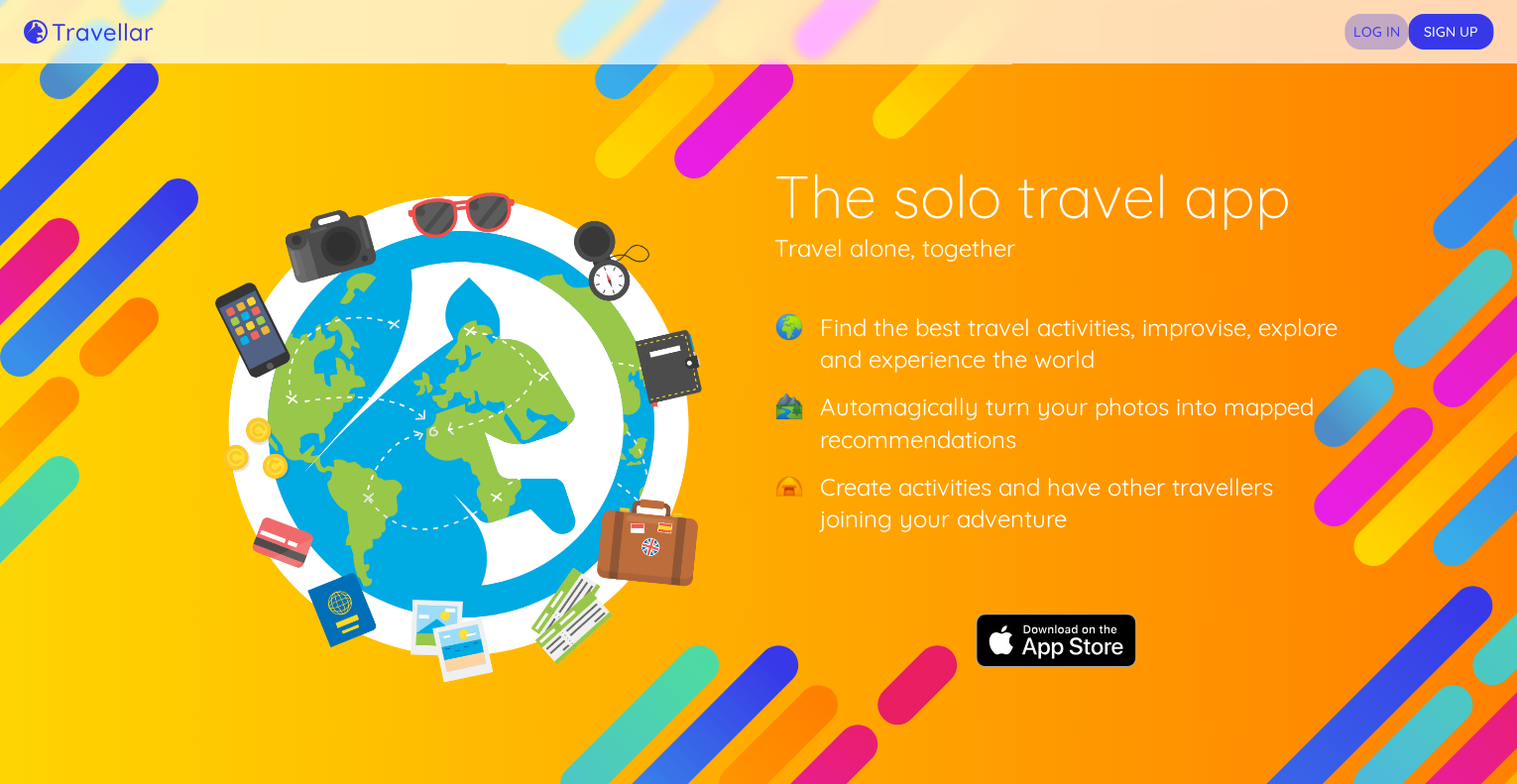 click on "Log in" at bounding box center [1376, 32] 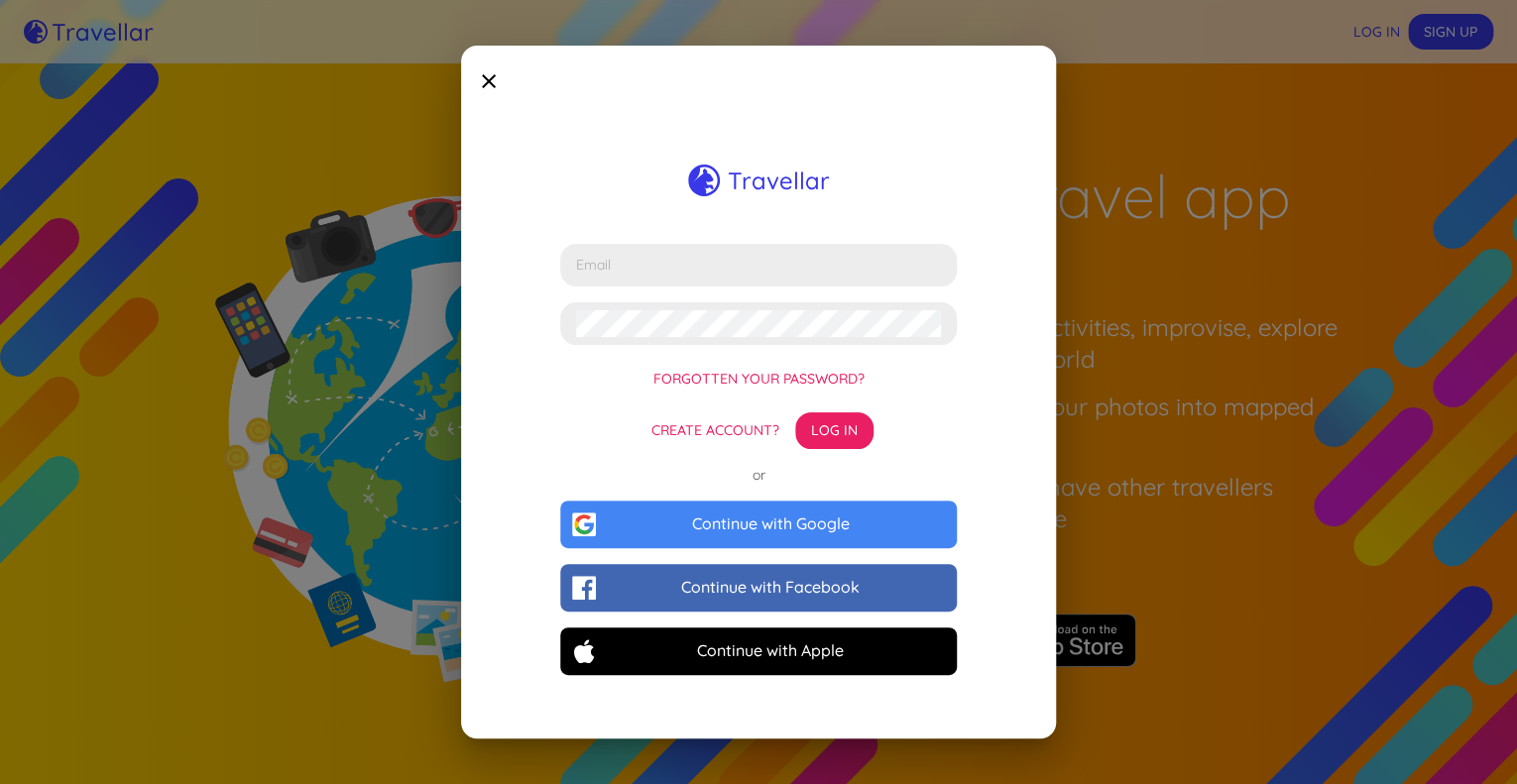 click at bounding box center [758, 265] 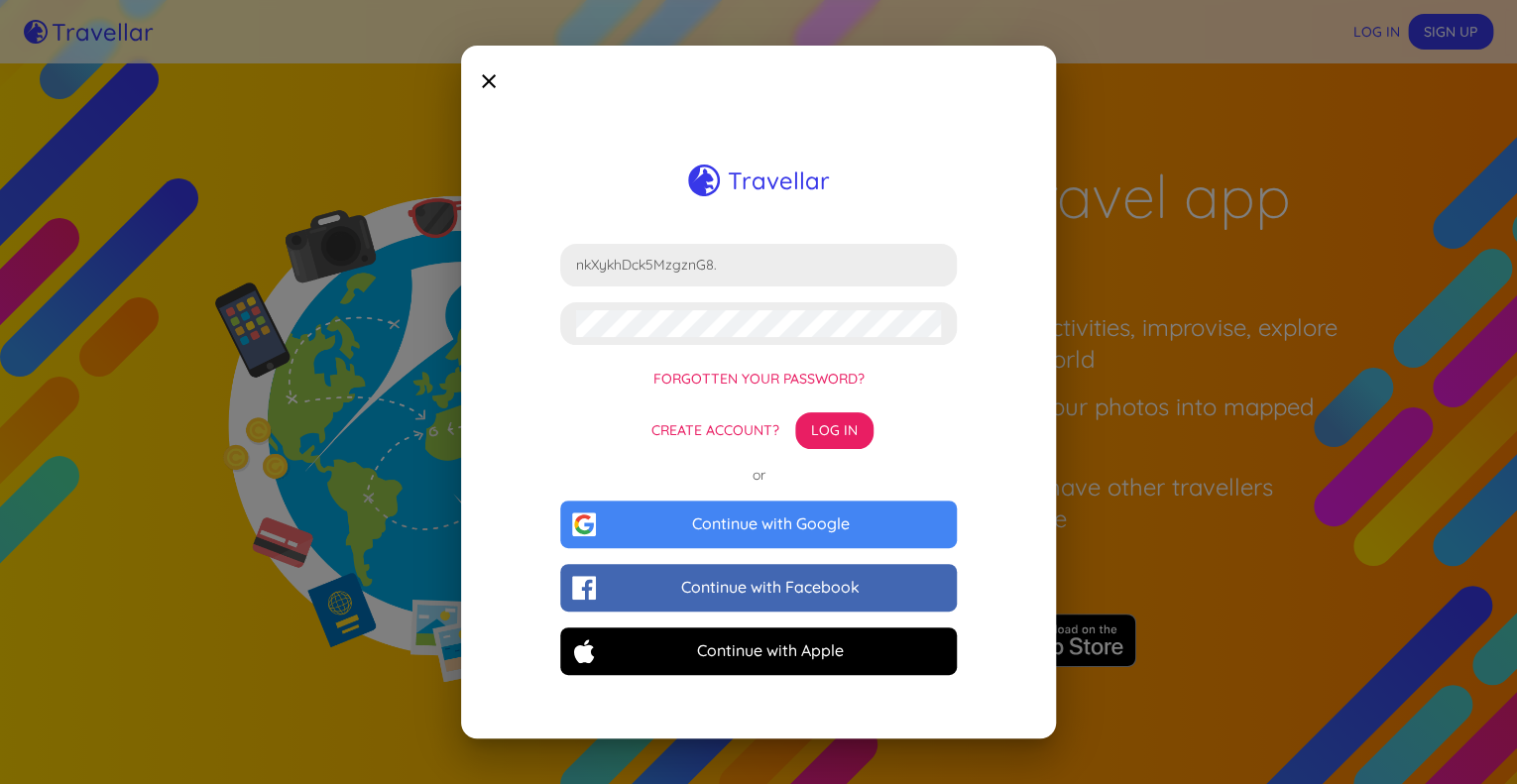 drag, startPoint x: 741, startPoint y: 264, endPoint x: 417, endPoint y: 239, distance: 324.96307 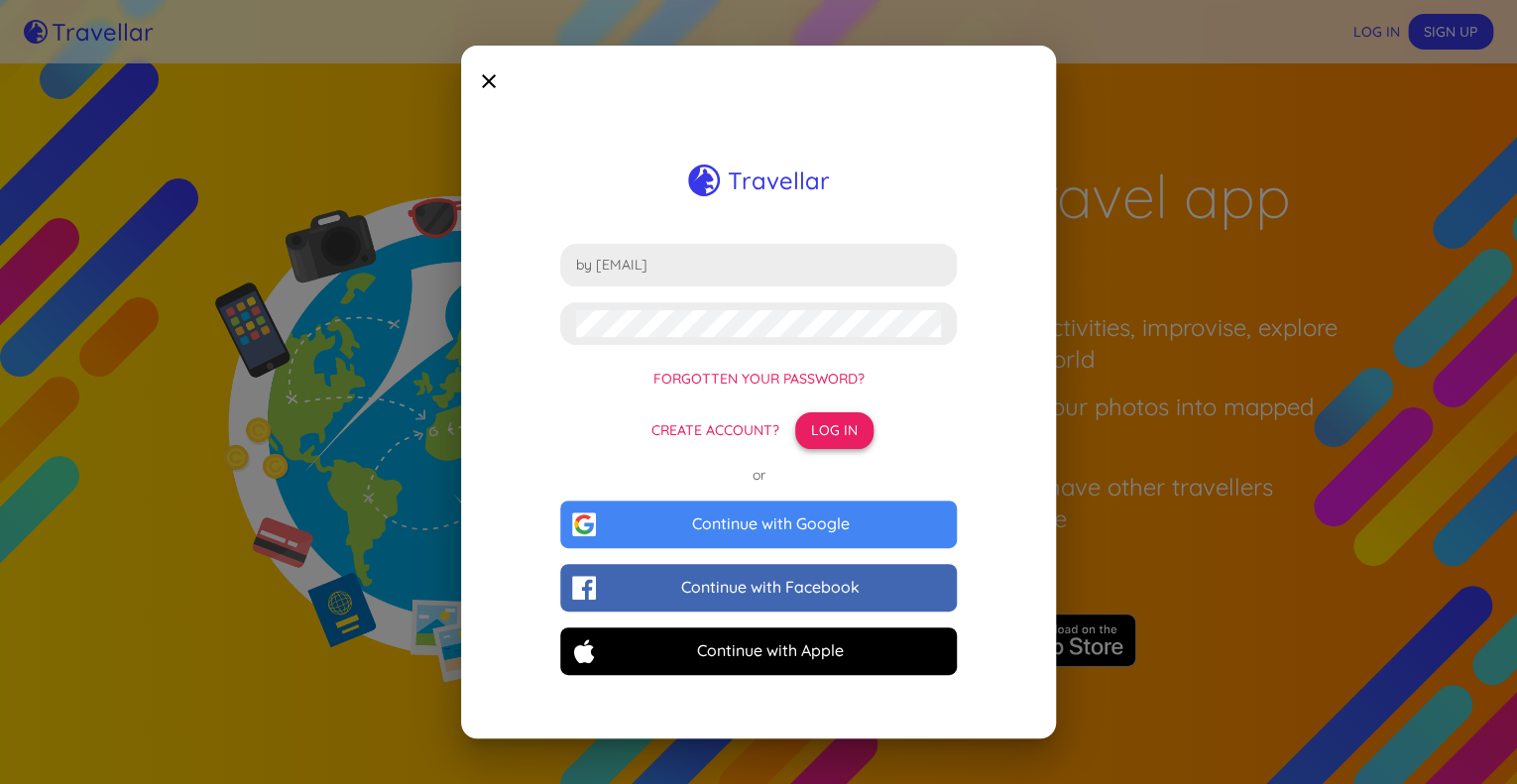 type on "by [EMAIL]" 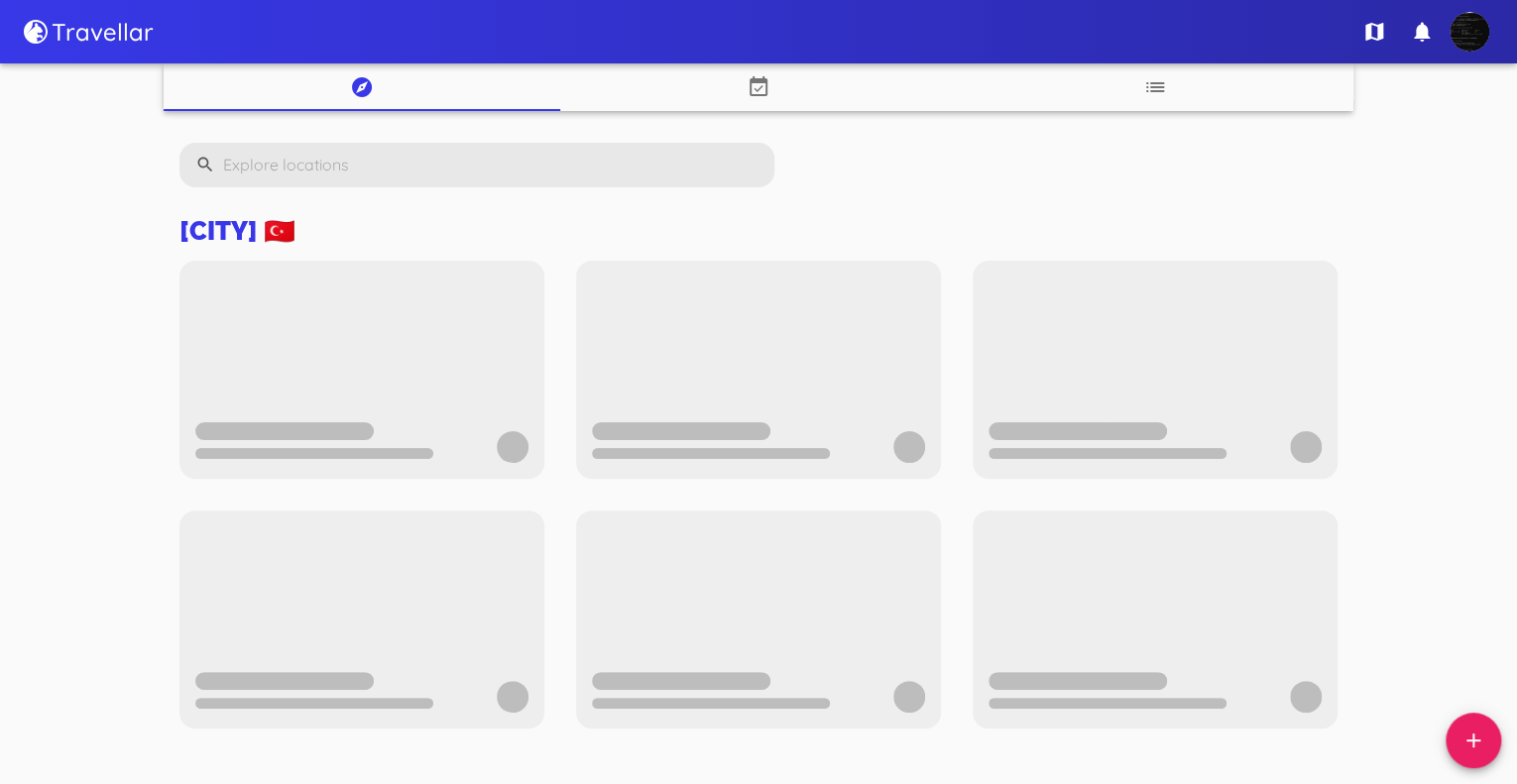 click at bounding box center [1469, 32] 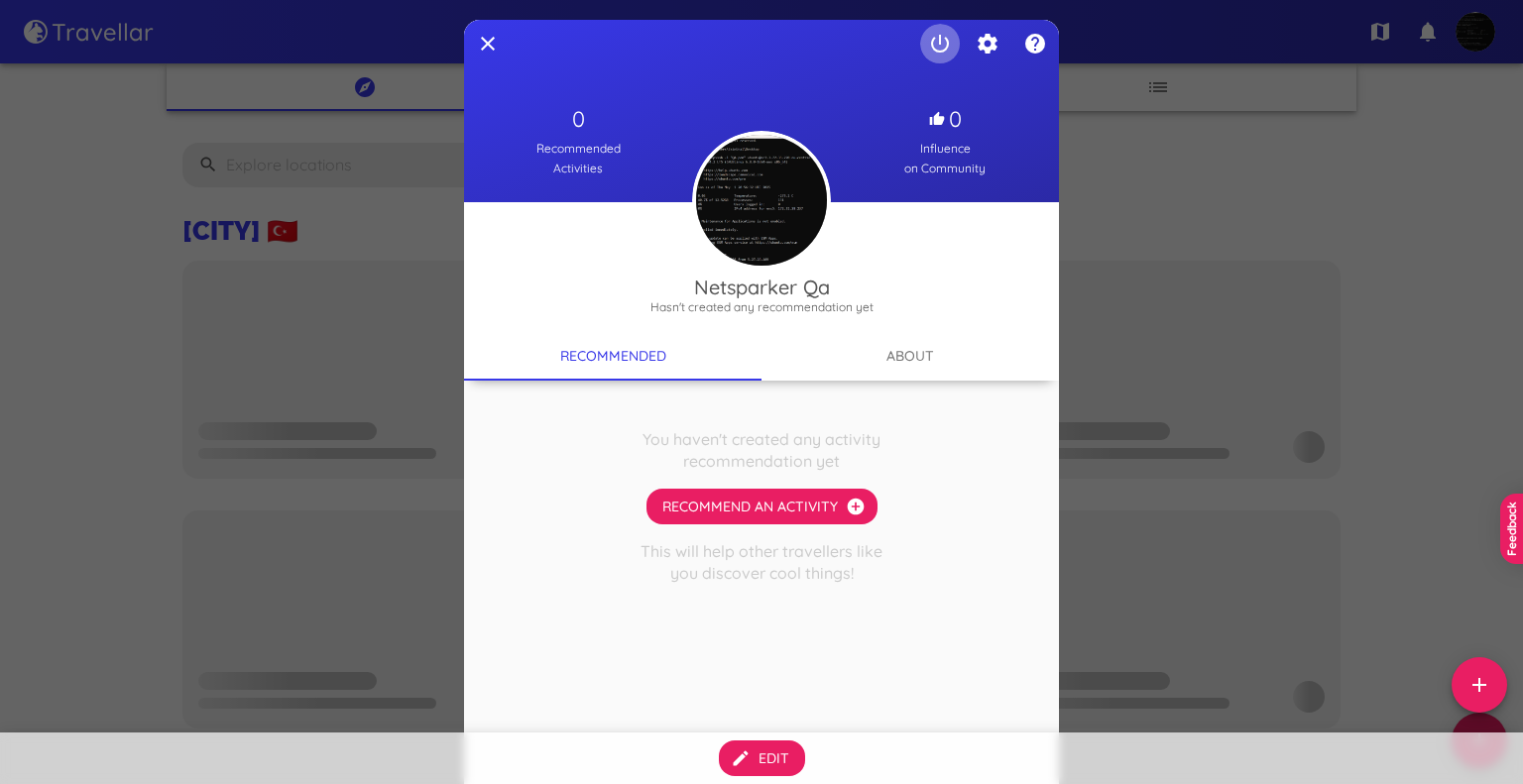 click on "power_settings_new" at bounding box center (1035, 44) 